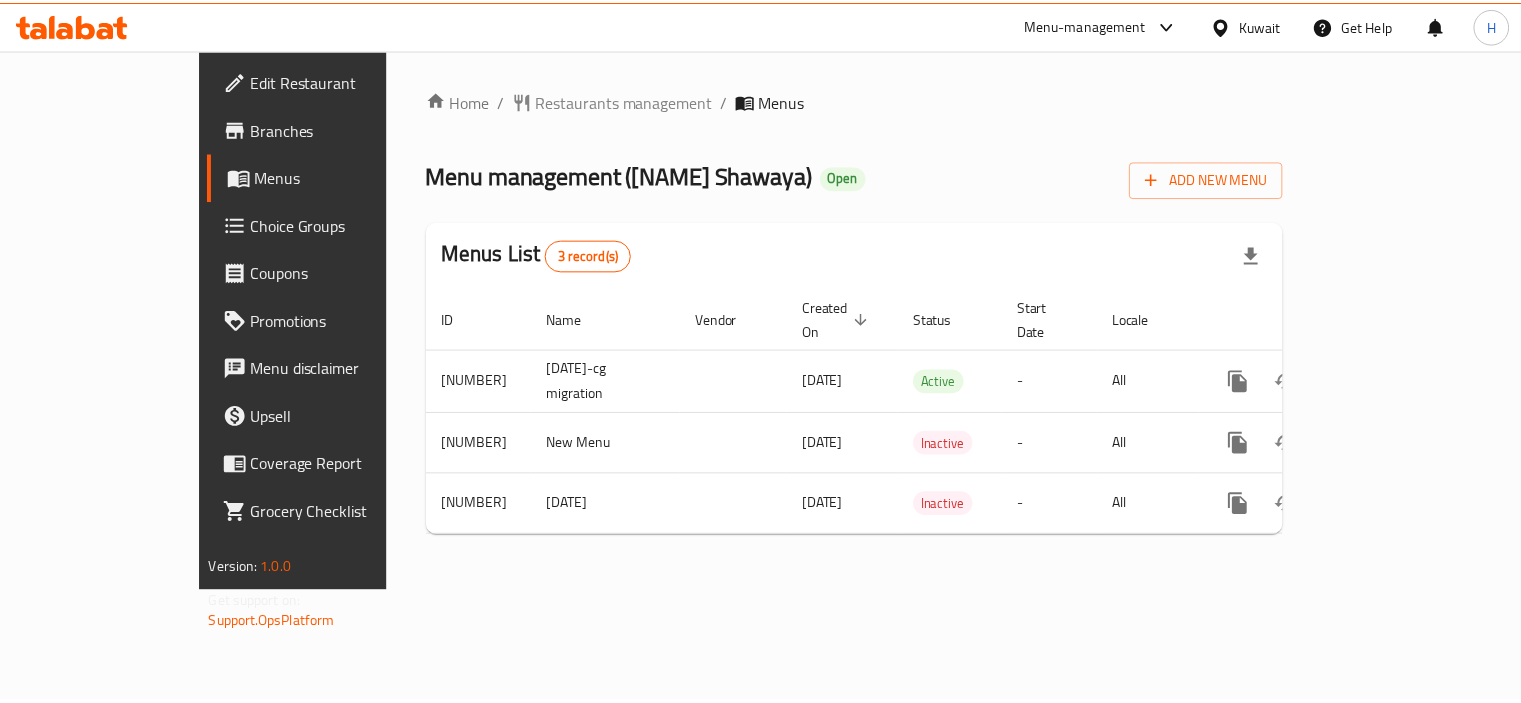 scroll, scrollTop: 0, scrollLeft: 0, axis: both 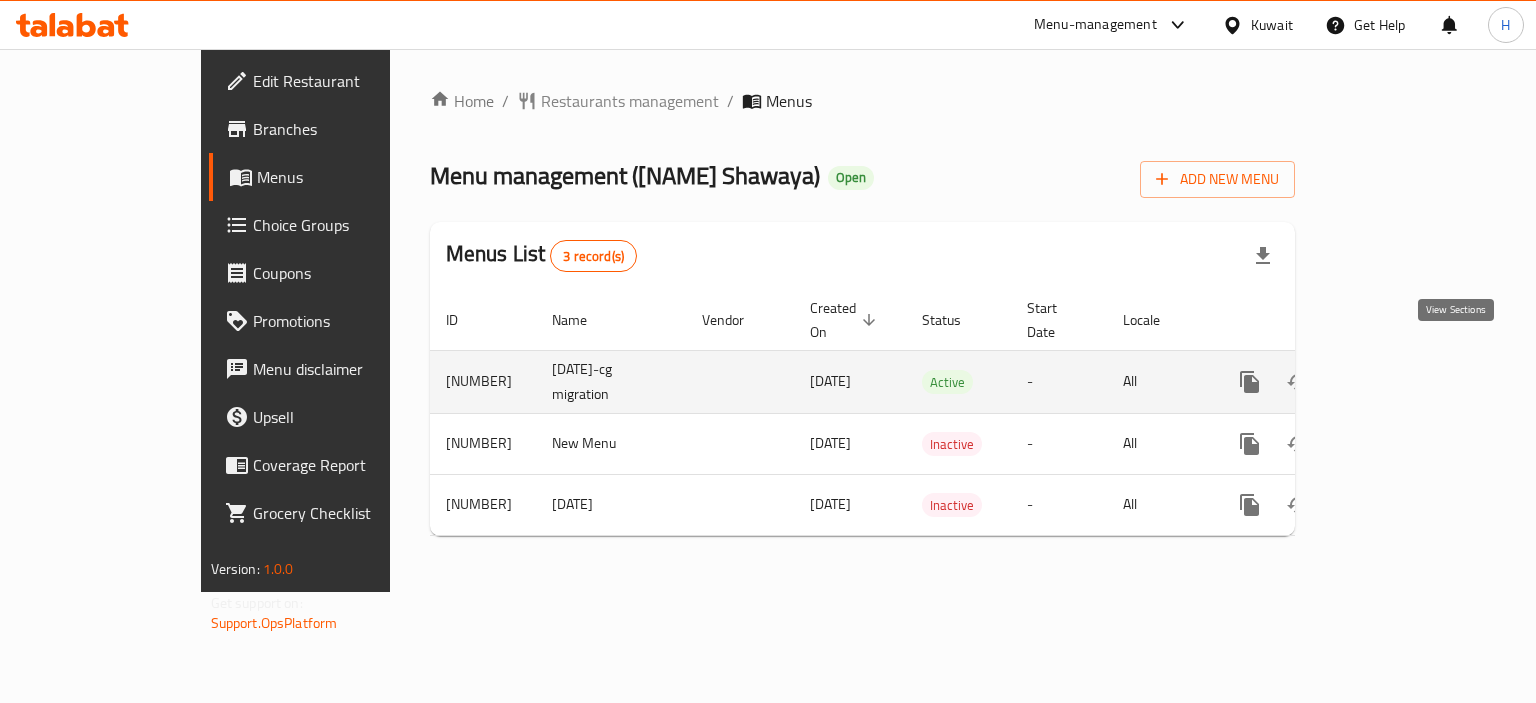 click 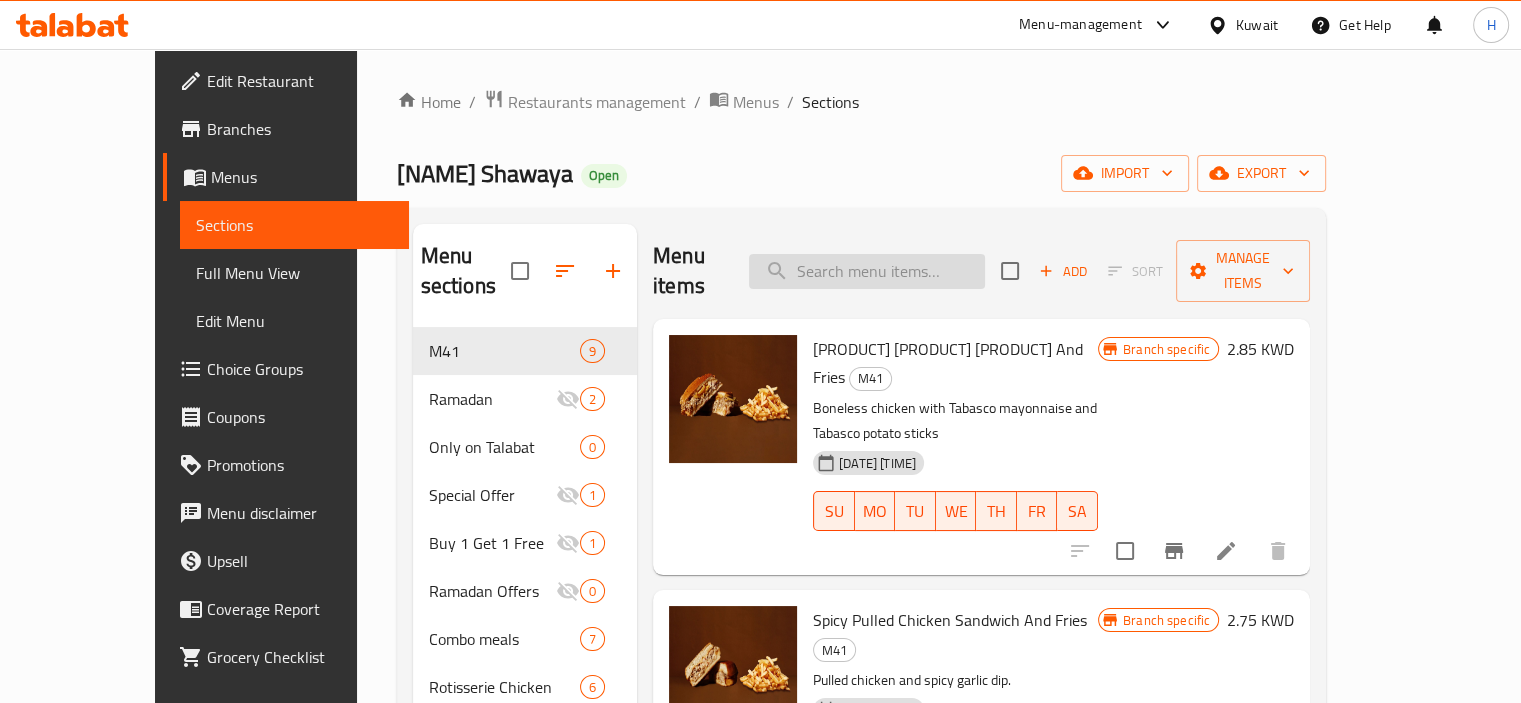 click at bounding box center (867, 271) 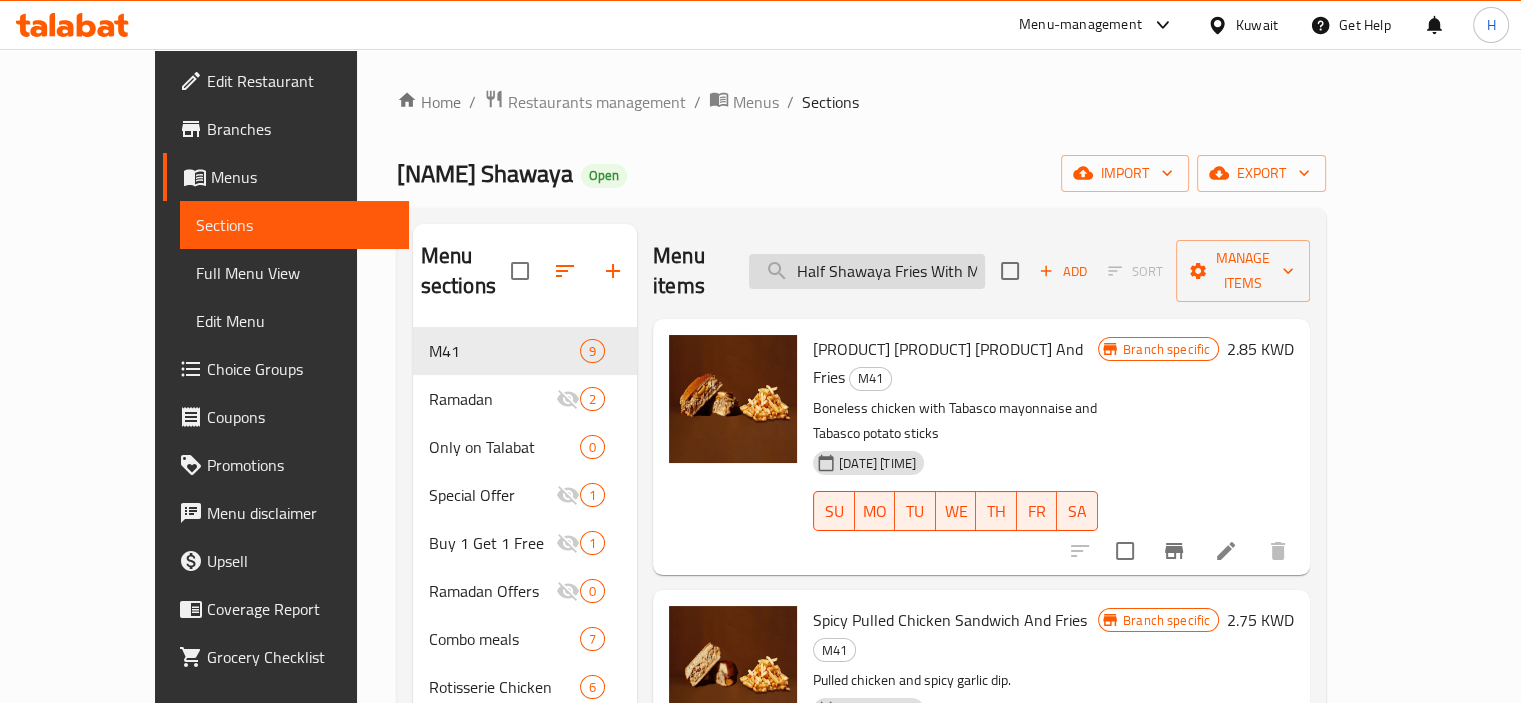 scroll, scrollTop: 0, scrollLeft: 100, axis: horizontal 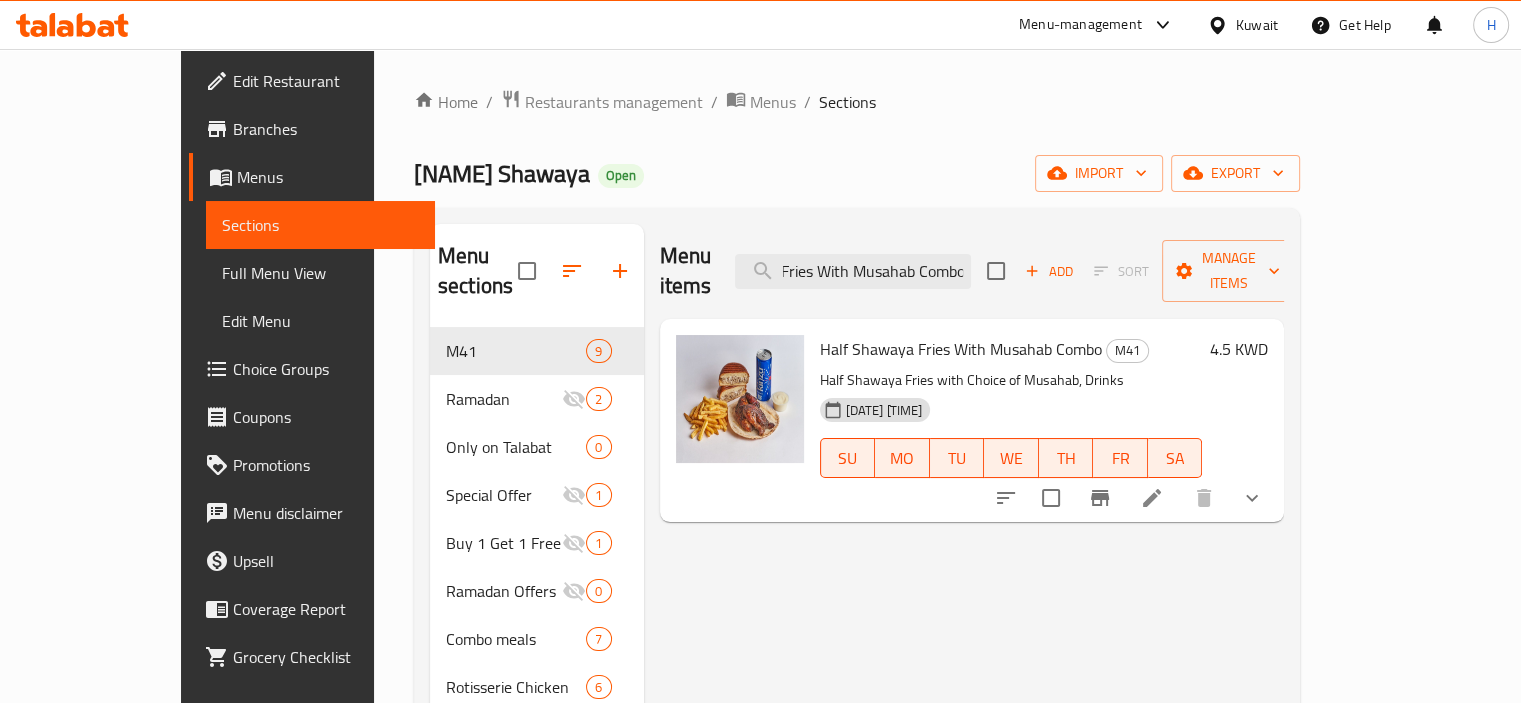 type on "Half Shawaya Fries With Musahab Combo" 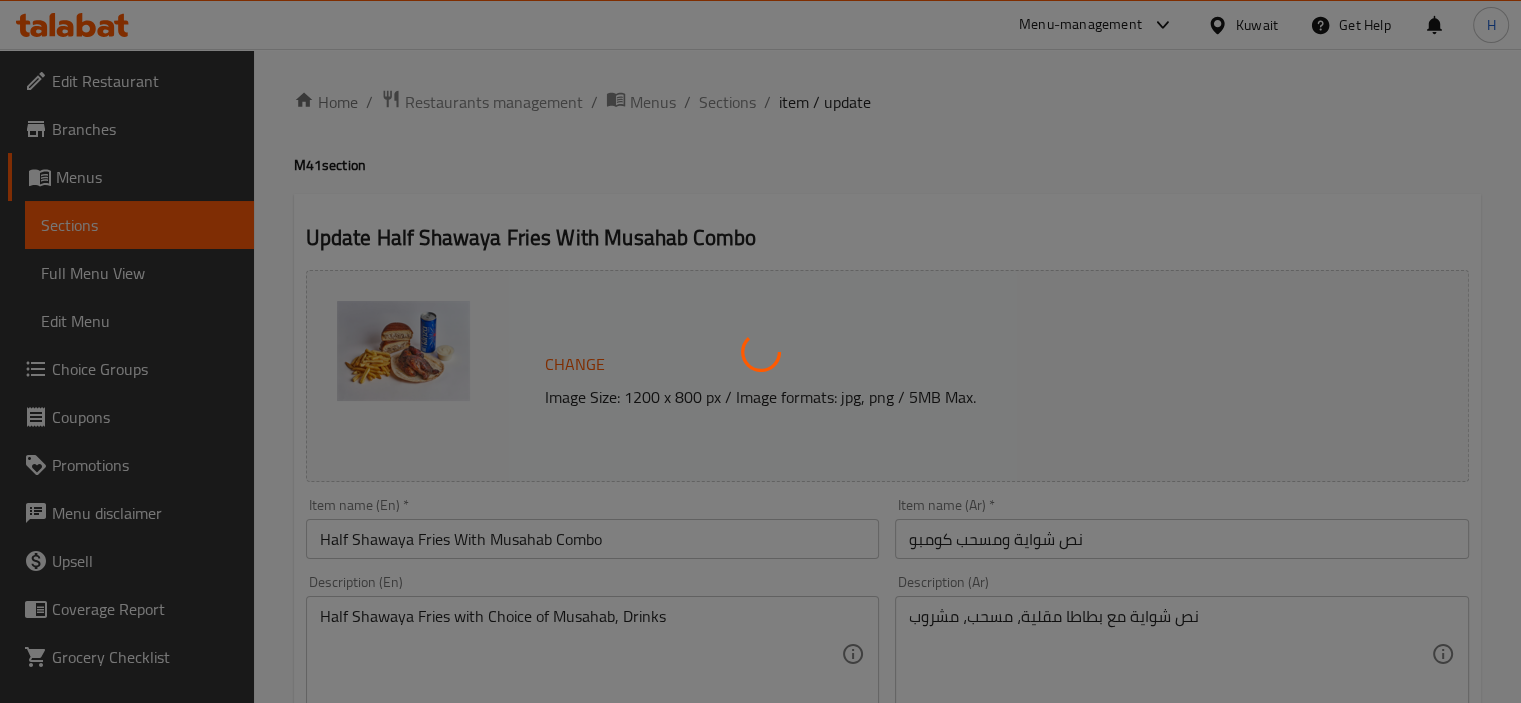type on "اختيارك من المشروب" 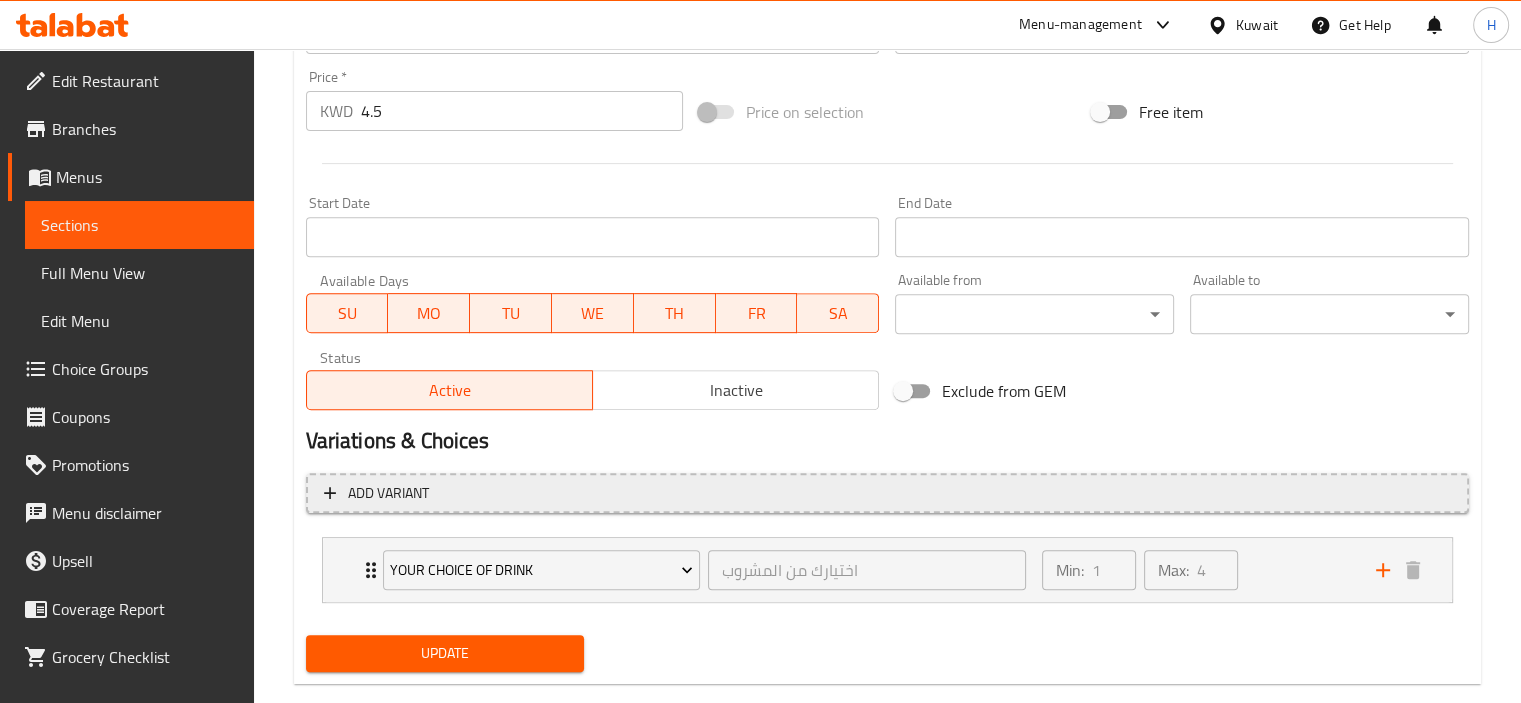scroll, scrollTop: 771, scrollLeft: 0, axis: vertical 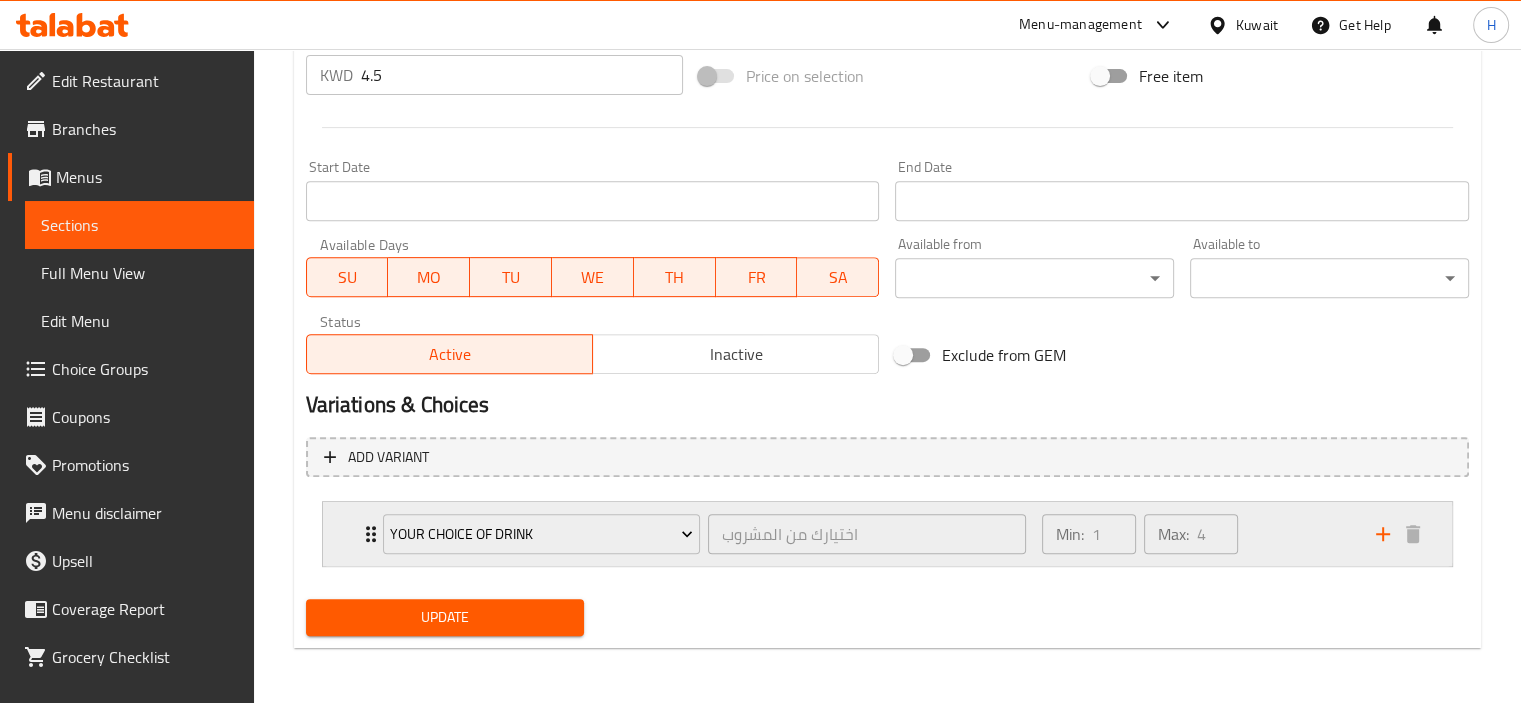 click 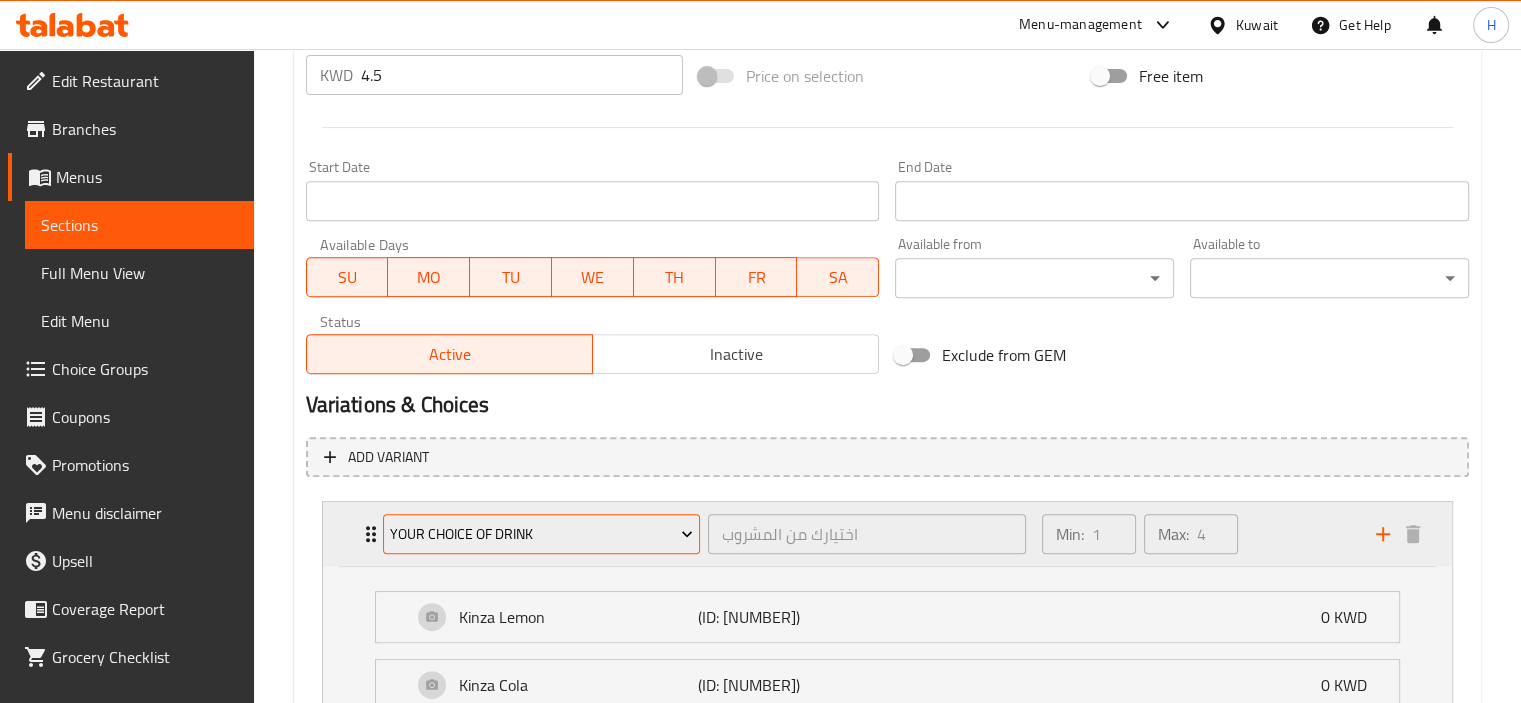click on "Your Choice Of Drink" at bounding box center (541, 534) 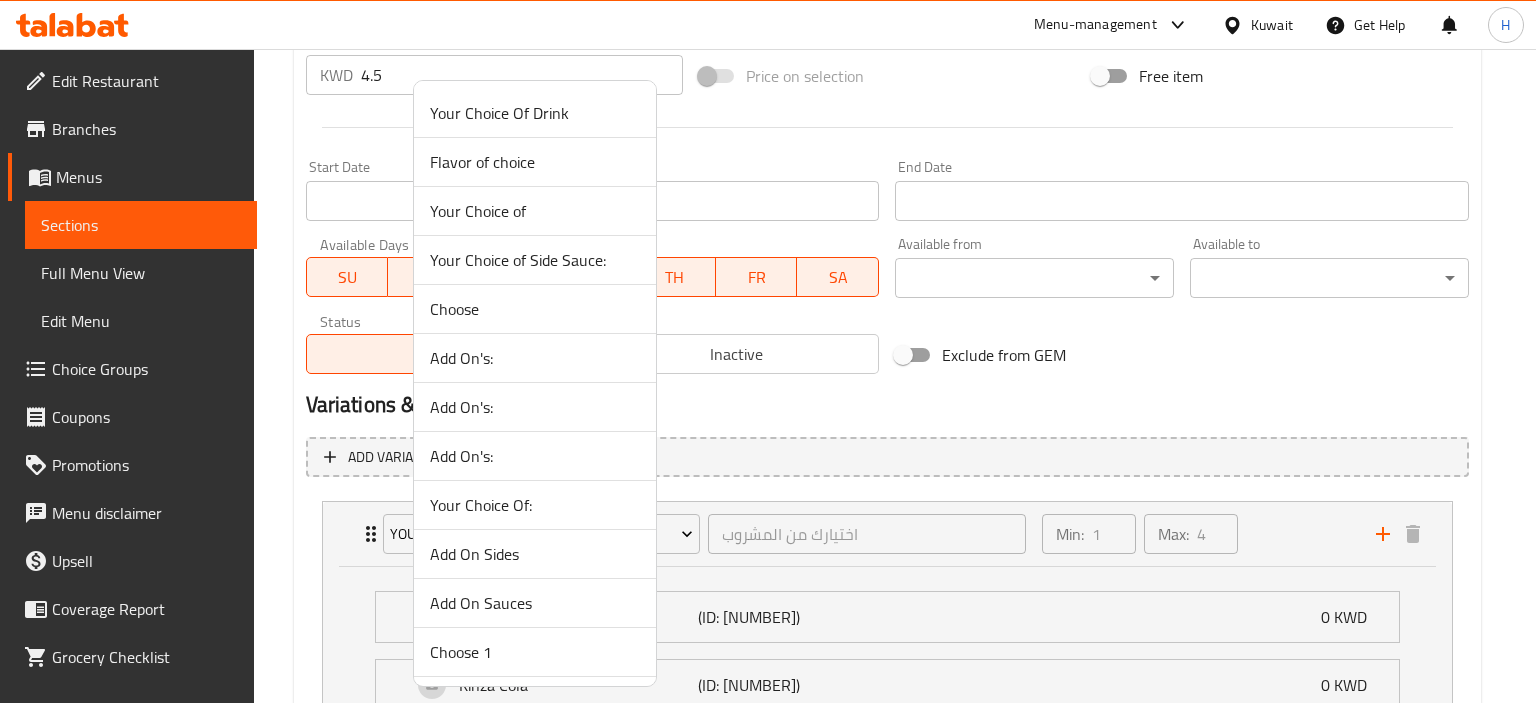 click at bounding box center [768, 351] 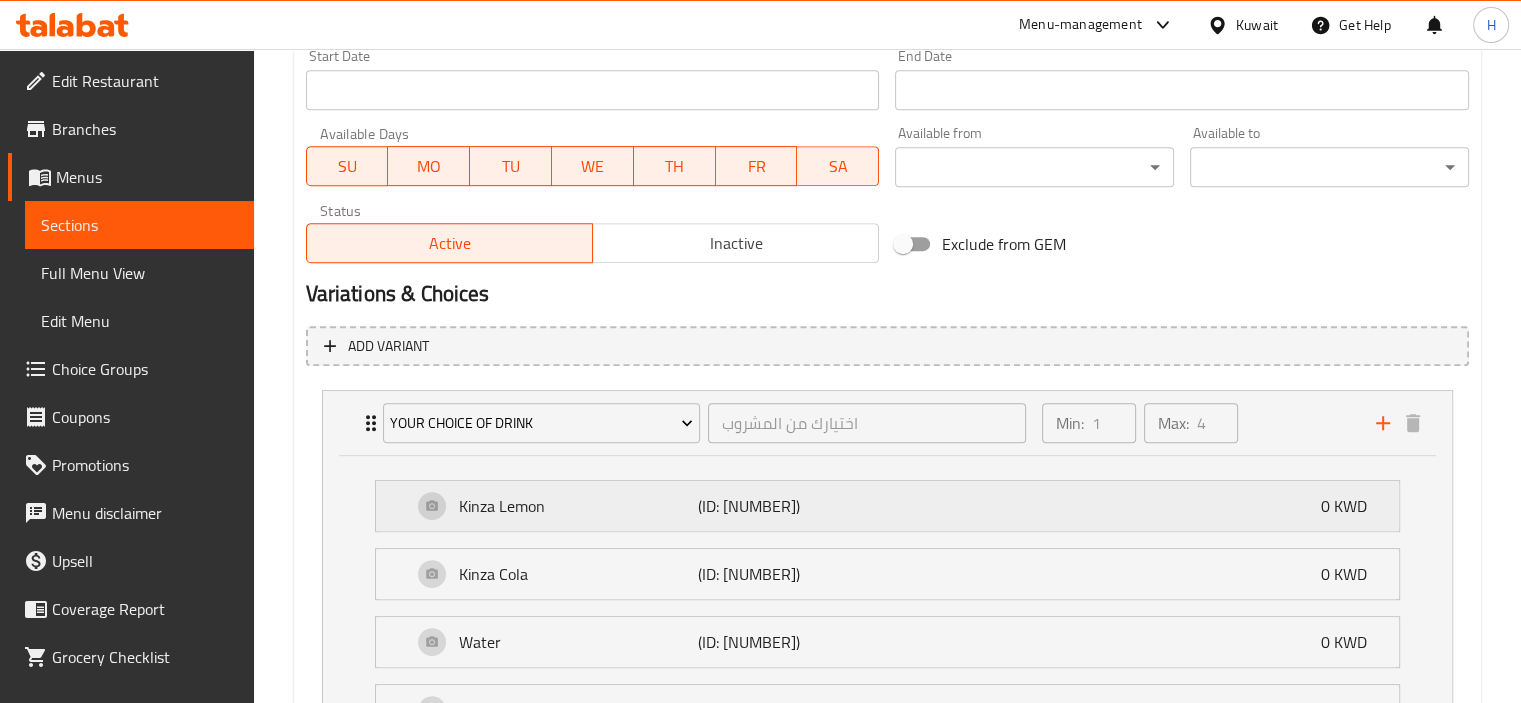 scroll, scrollTop: 937, scrollLeft: 0, axis: vertical 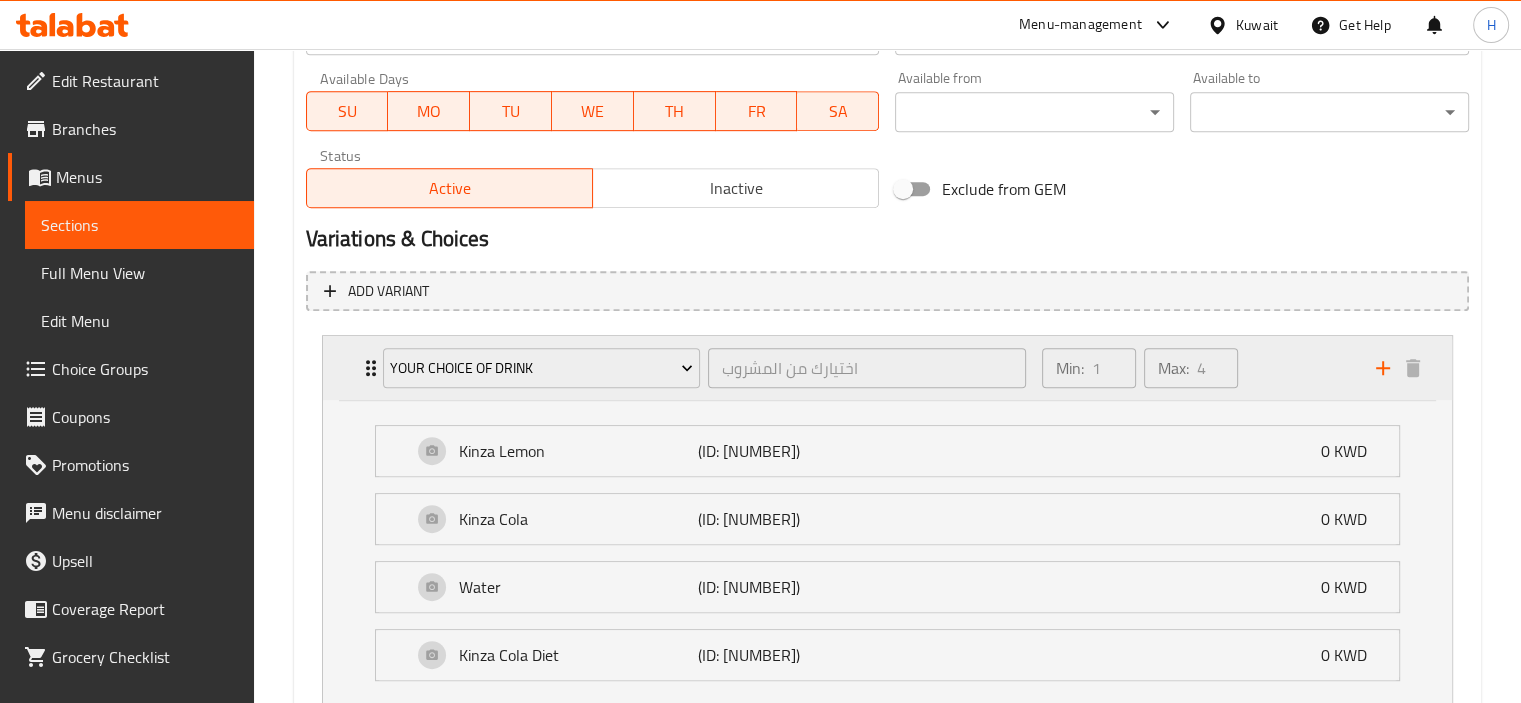 click on "Your Choice Of Drink اختيارك من المشروب ​" at bounding box center (705, 368) 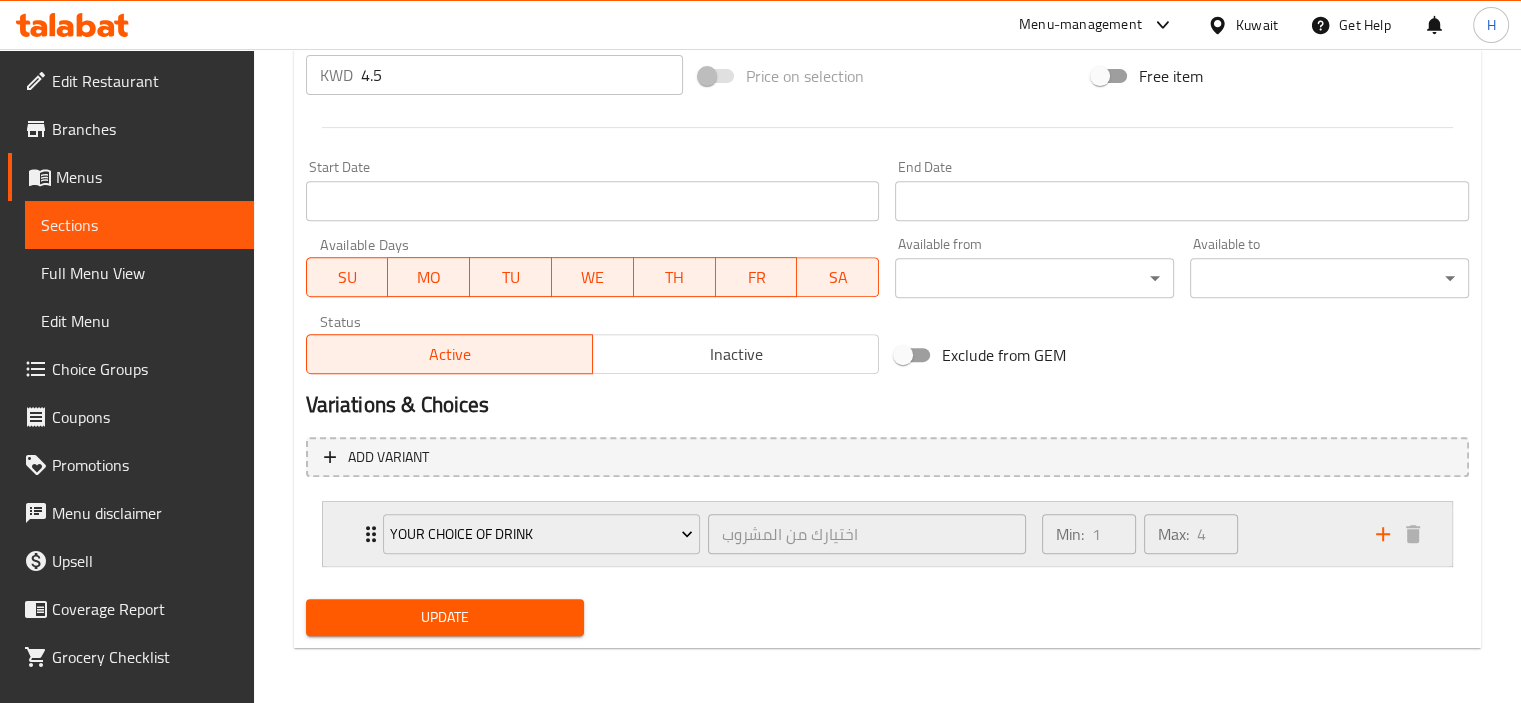 click 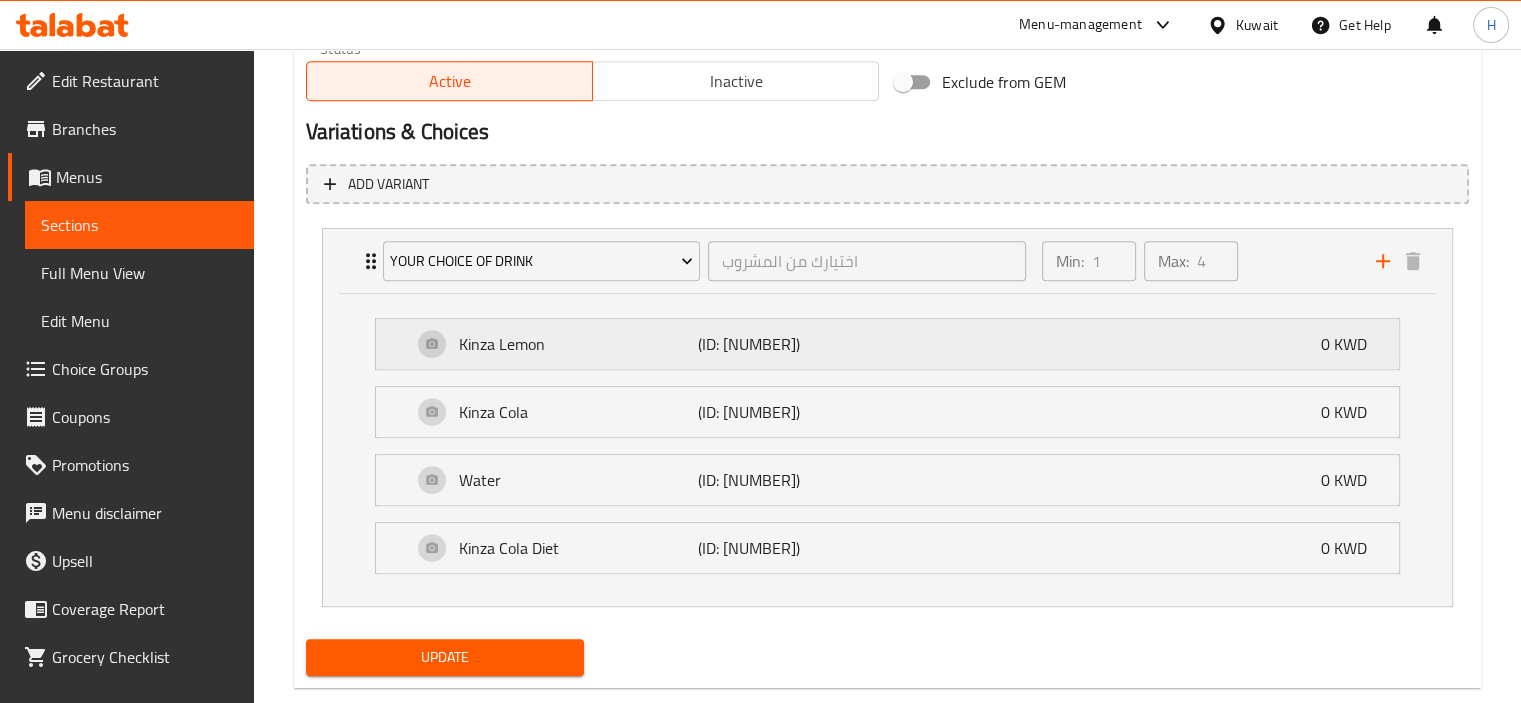 scroll, scrollTop: 1082, scrollLeft: 0, axis: vertical 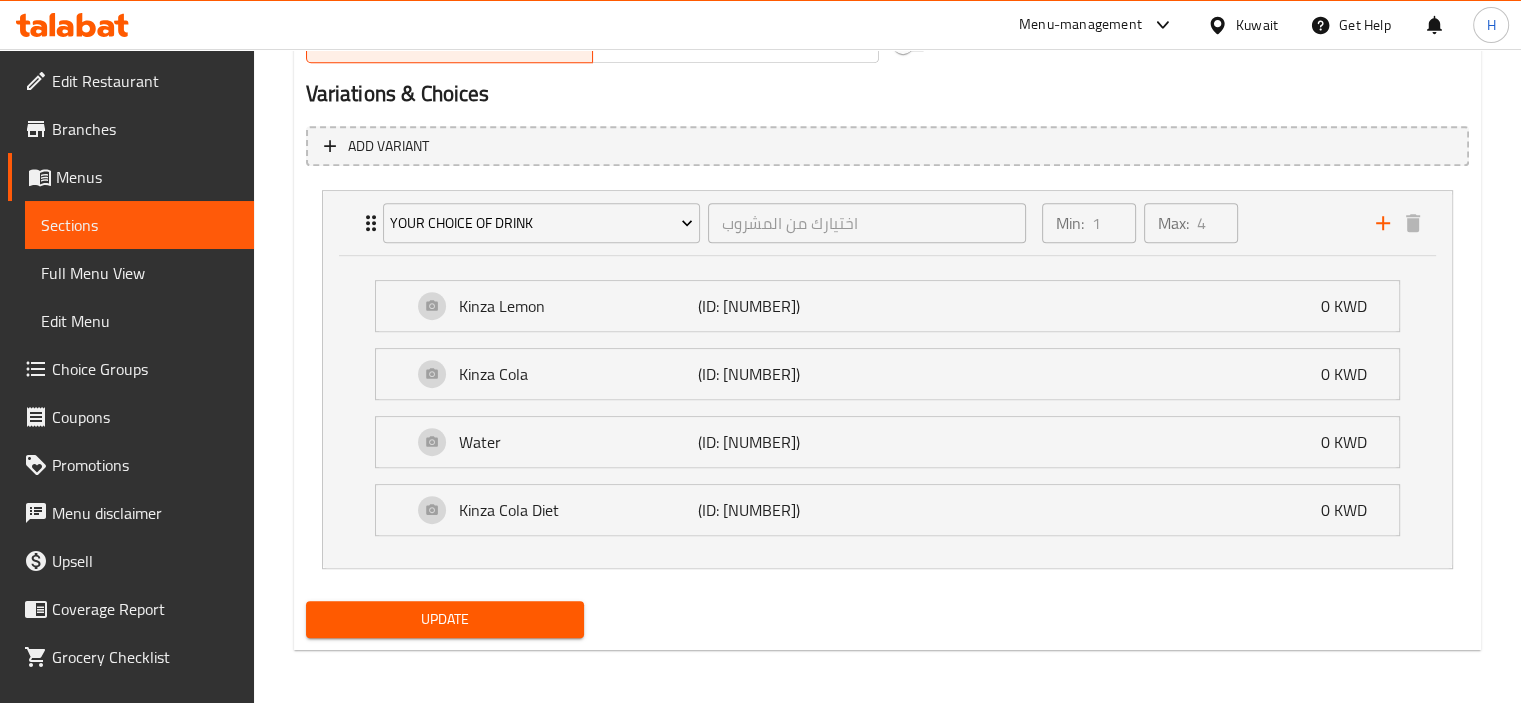 drag, startPoint x: 579, startPoint y: 224, endPoint x: 279, endPoint y: 227, distance: 300.015 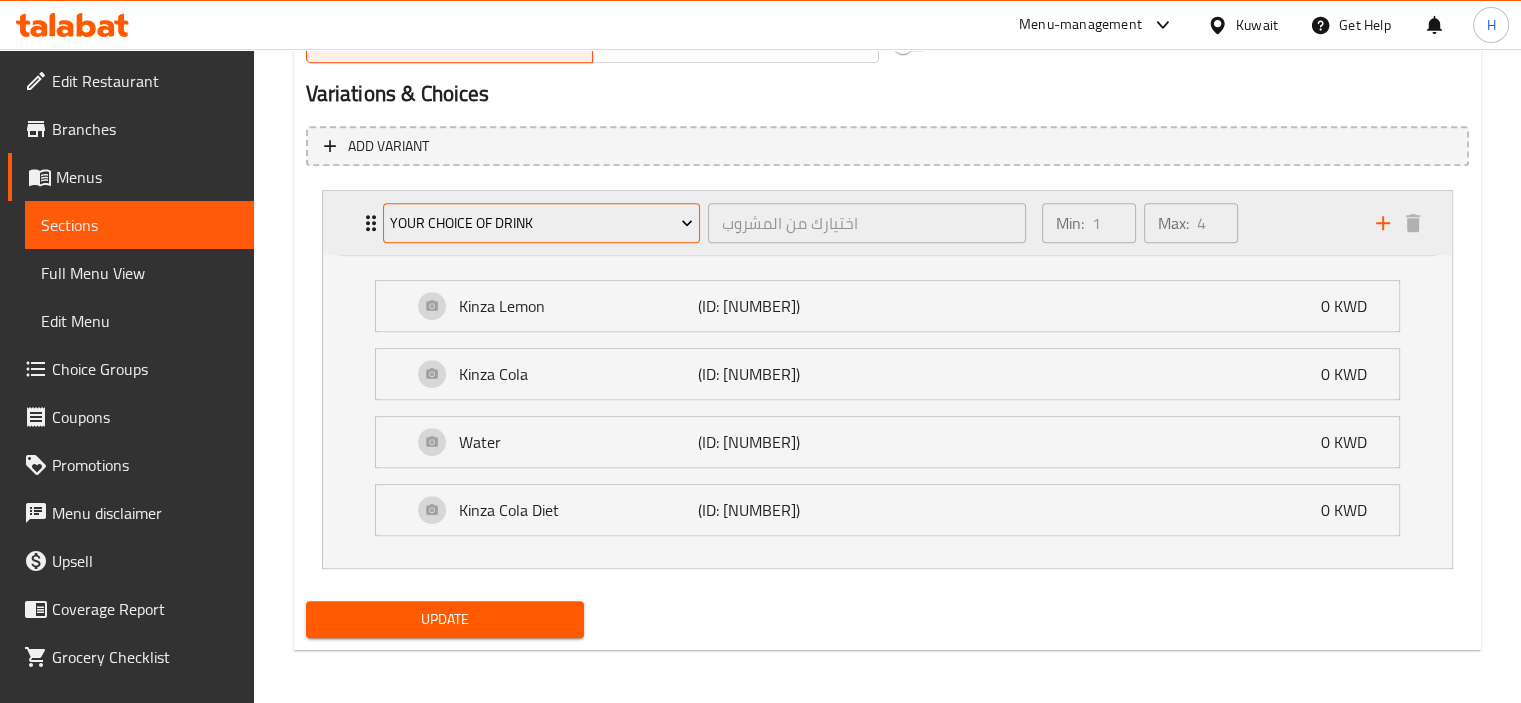 click on "Your Choice Of Drink" at bounding box center [541, 223] 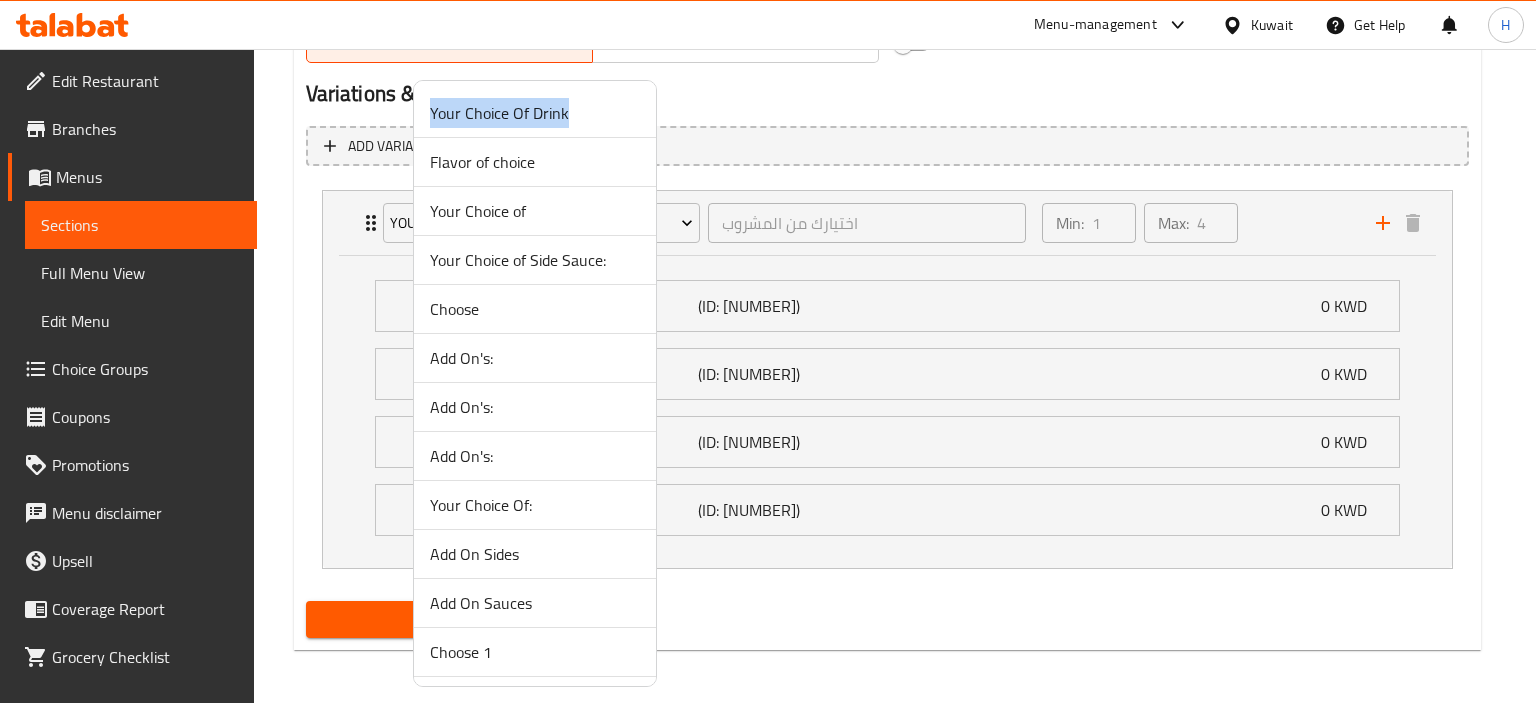 drag, startPoint x: 563, startPoint y: 111, endPoint x: 426, endPoint y: 115, distance: 137.05838 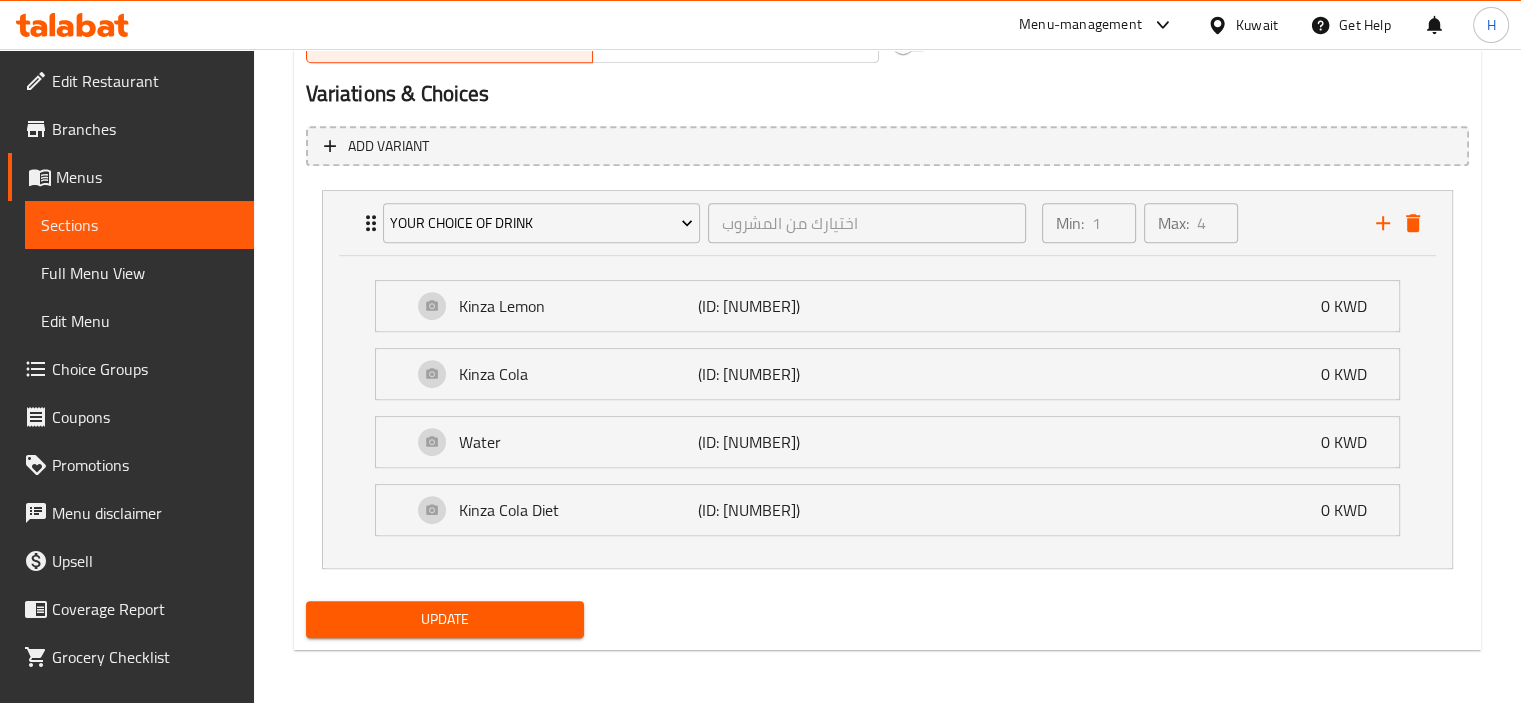 copy on "Your Choice Of Drink" 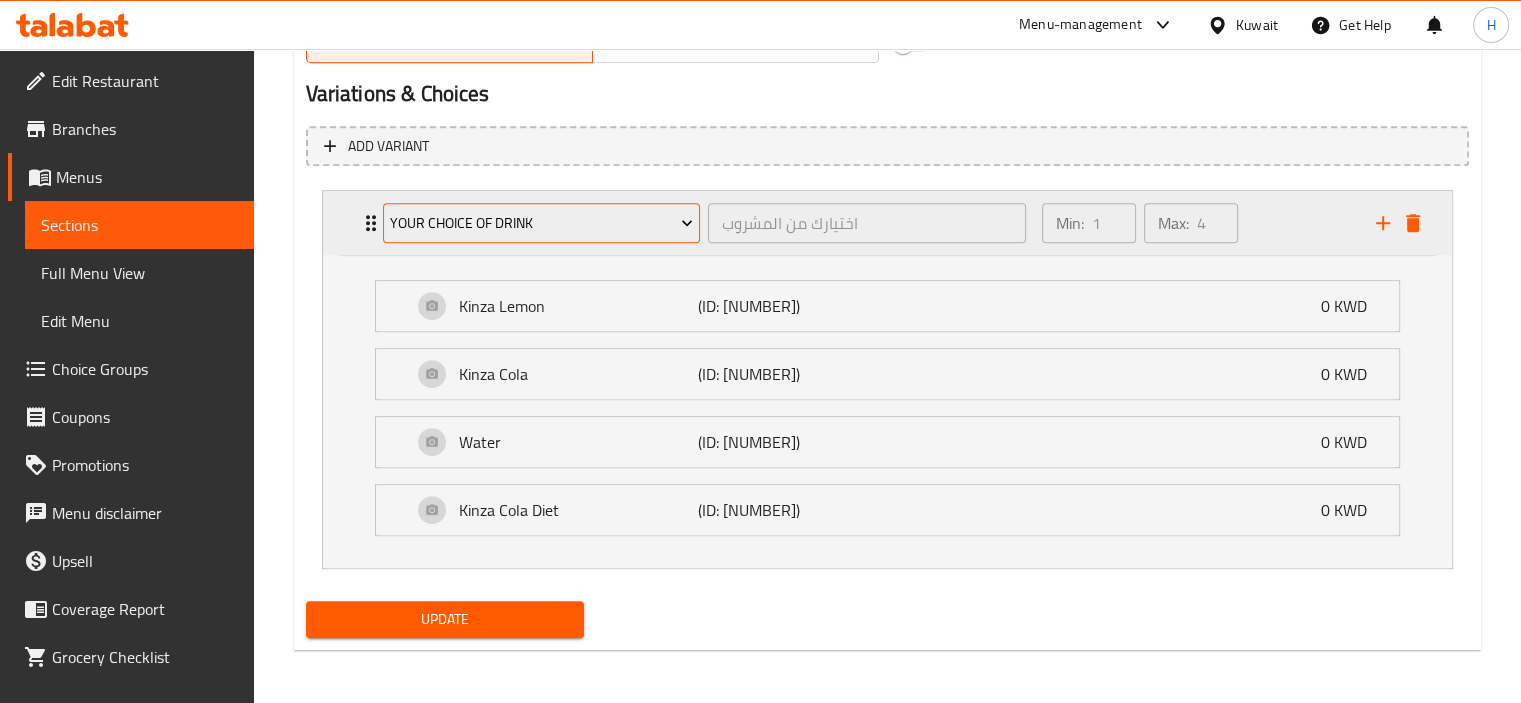 click on "Your Choice Of Drink" at bounding box center [541, 223] 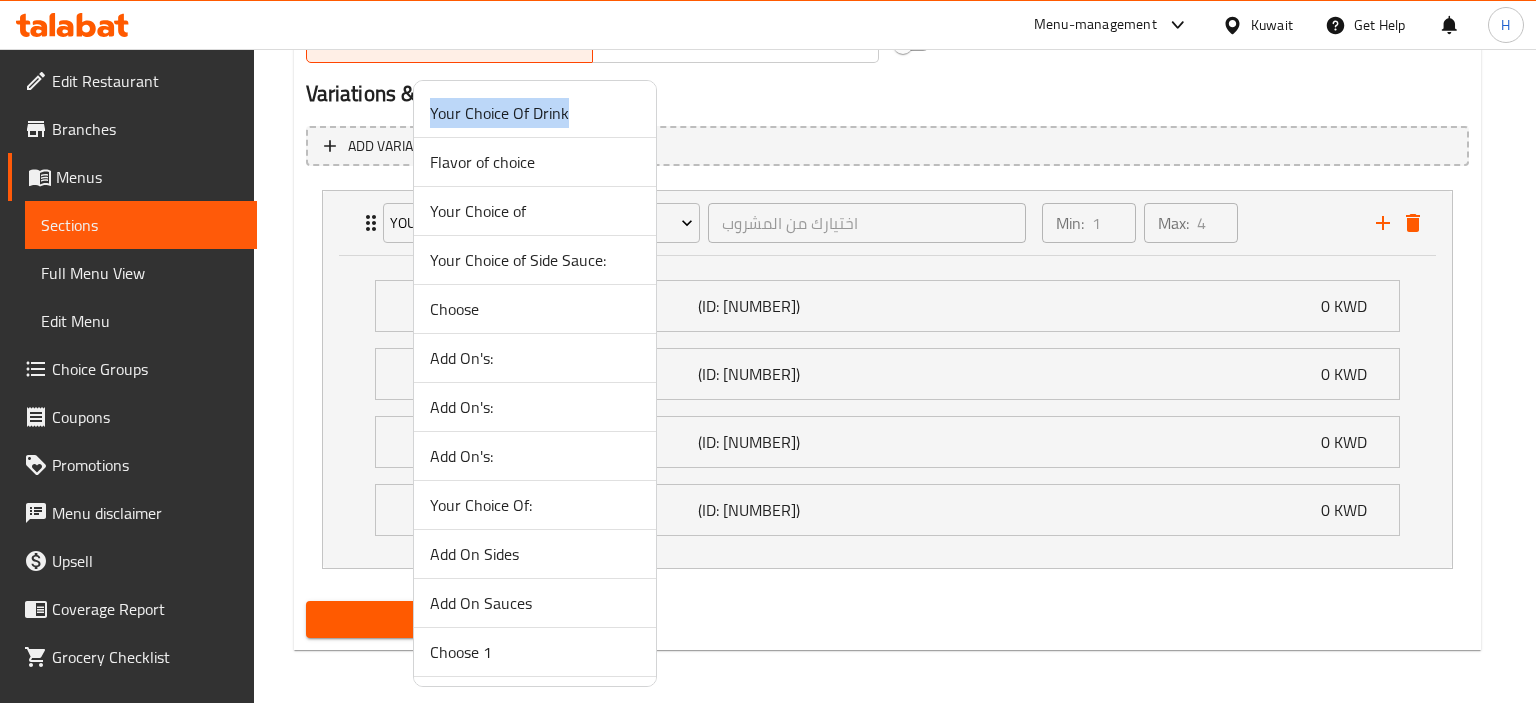 copy on "Your Choice Of Drink" 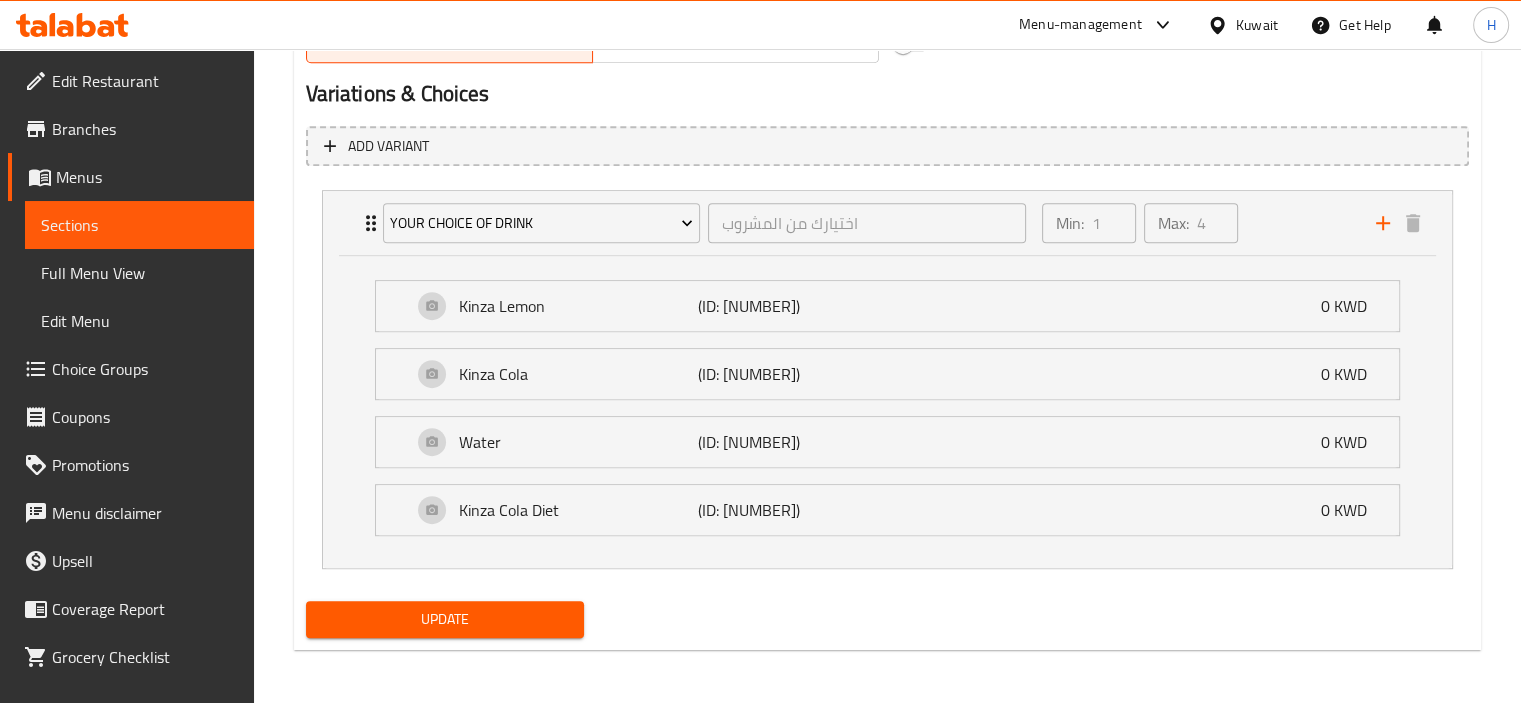 click on "Choice Groups" at bounding box center [145, 369] 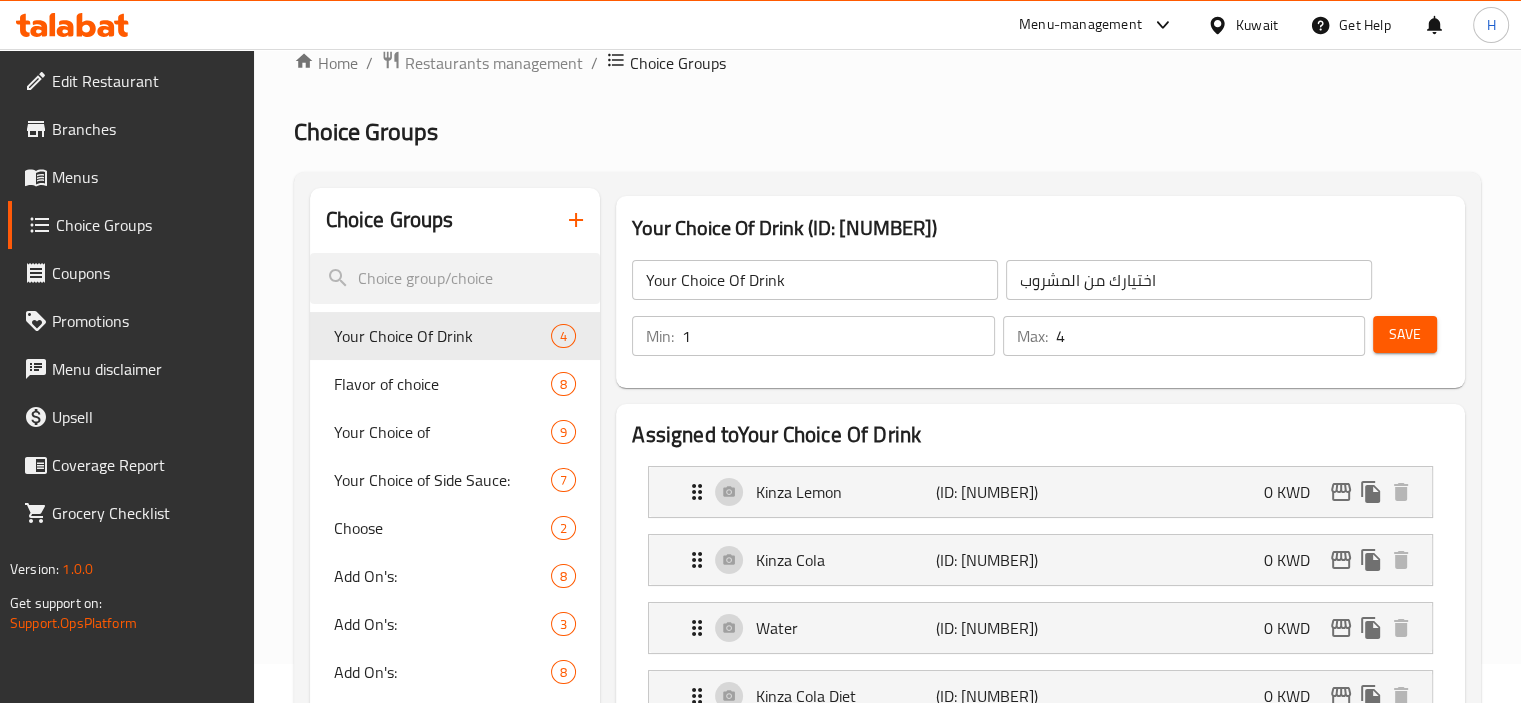 scroll, scrollTop: 0, scrollLeft: 0, axis: both 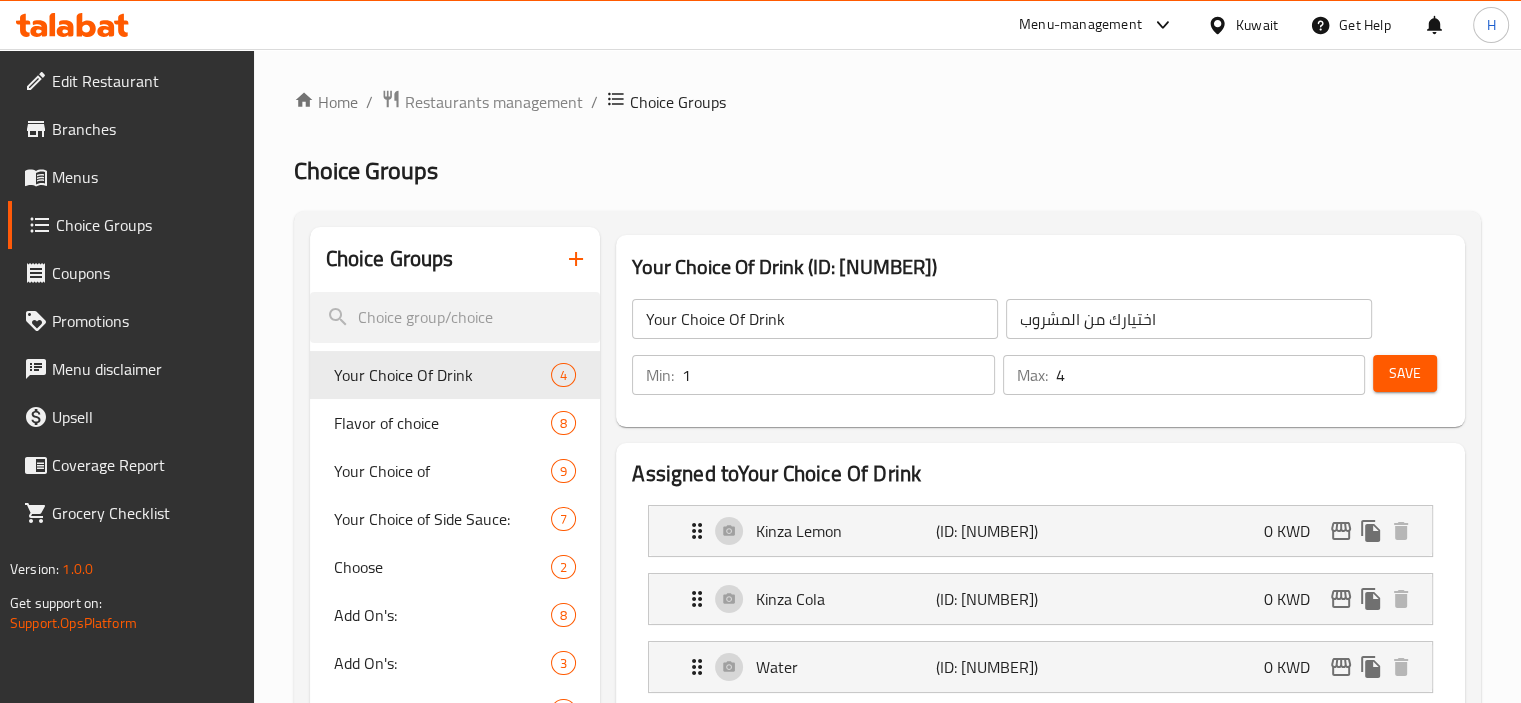 click on "4" at bounding box center [1210, 375] 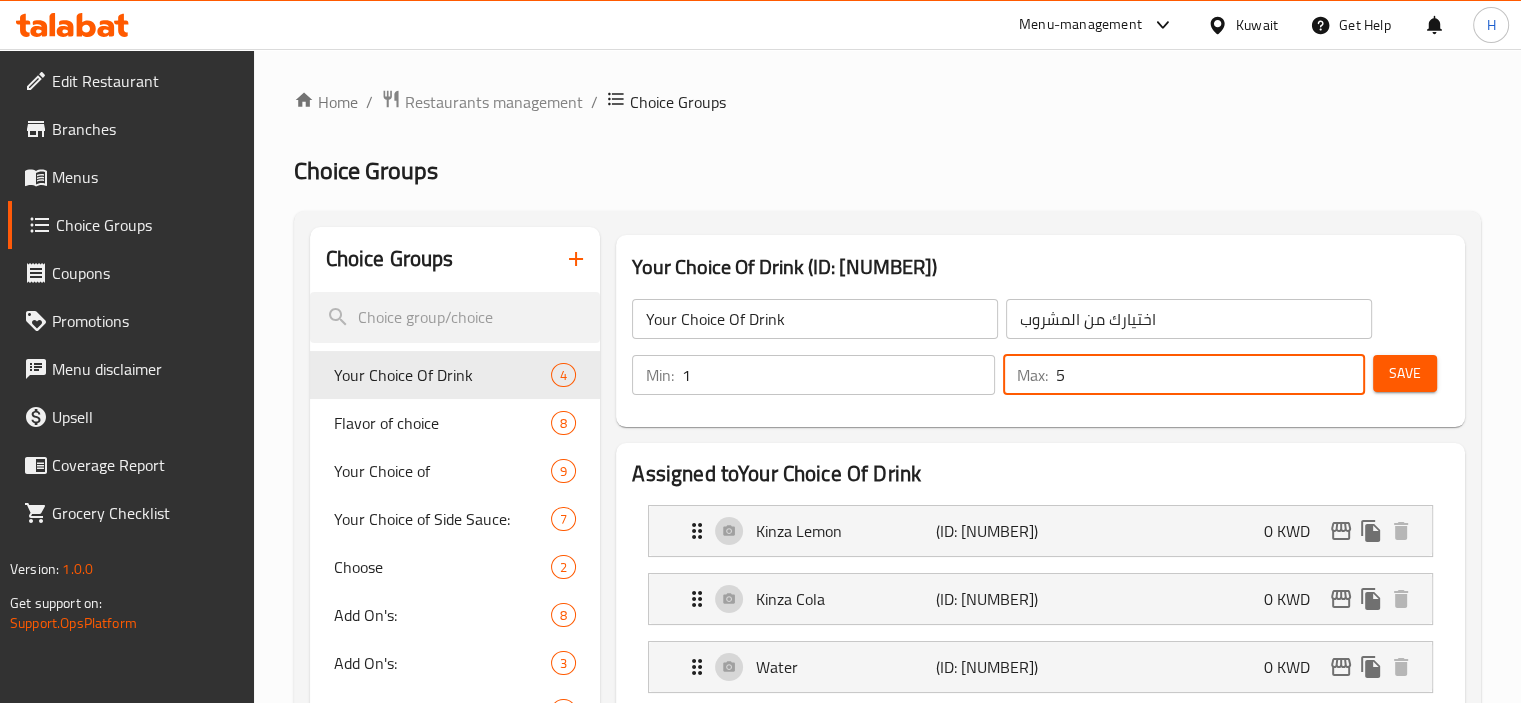 click on "5" at bounding box center [1210, 375] 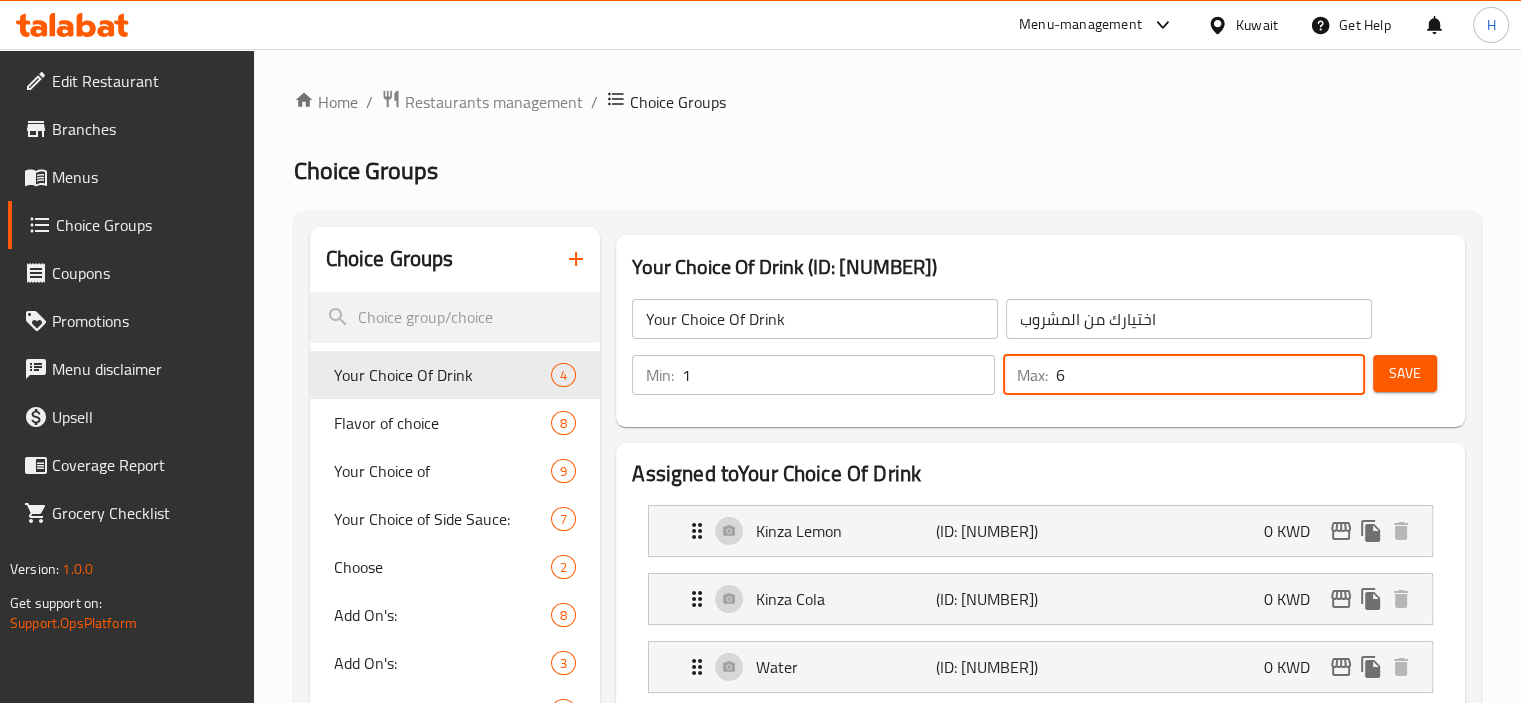 click on "6" at bounding box center (1210, 375) 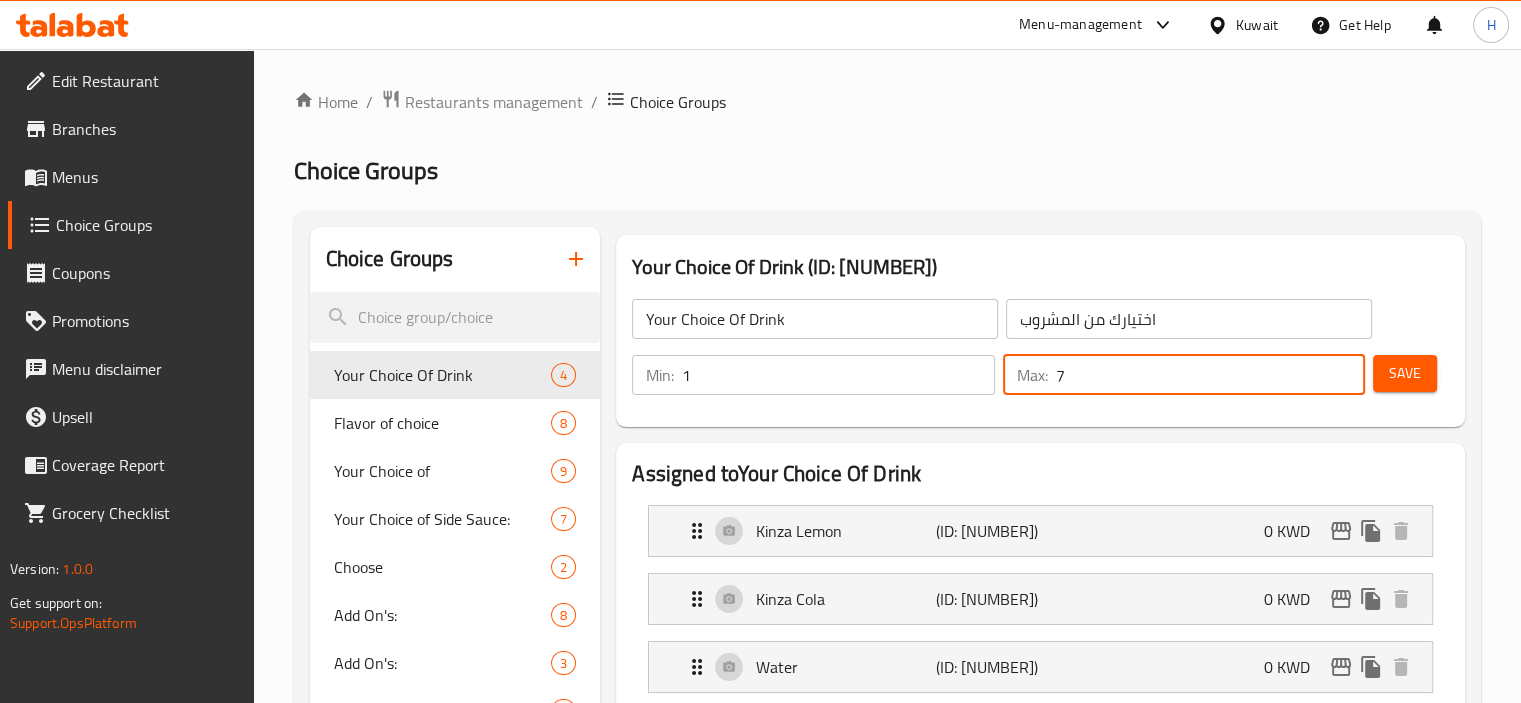 click on "7" at bounding box center (1210, 375) 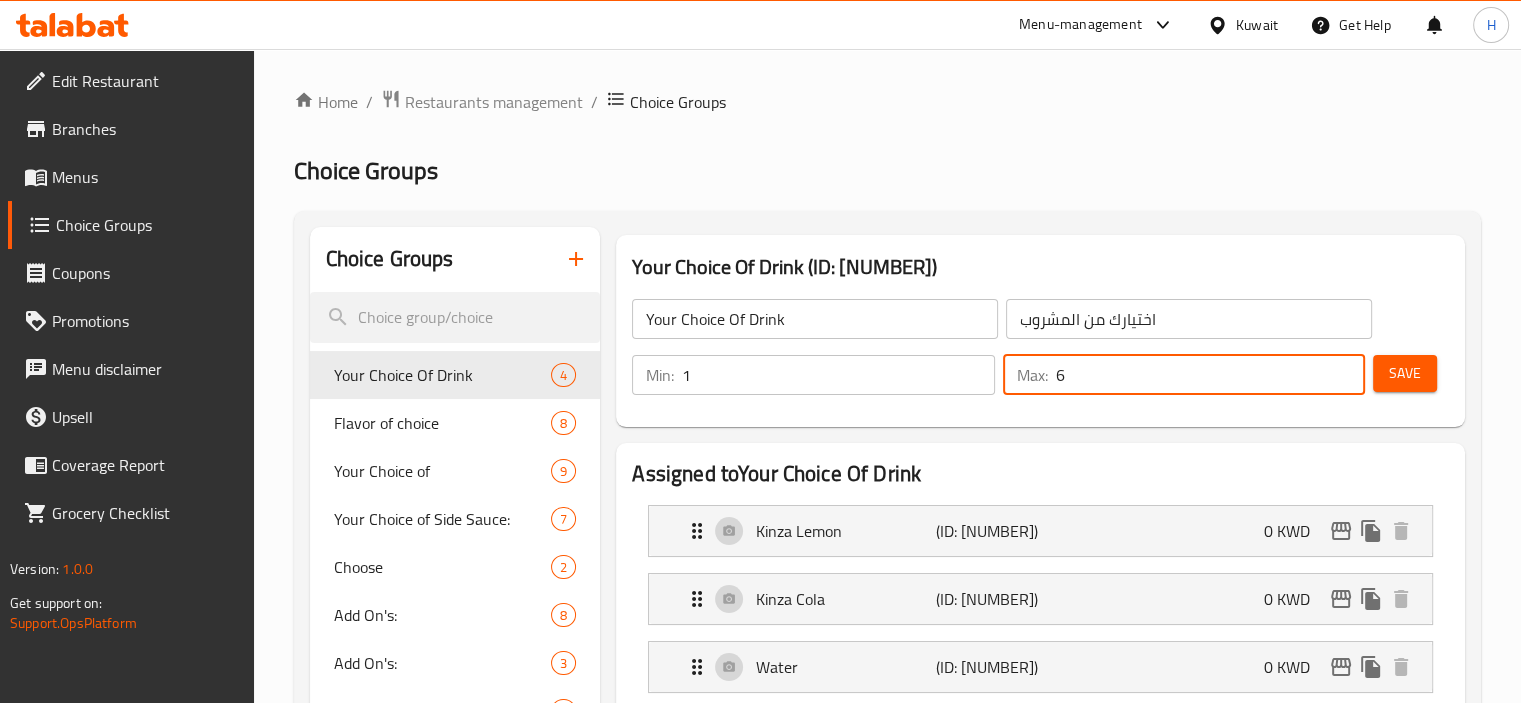 click on "6" at bounding box center (1210, 375) 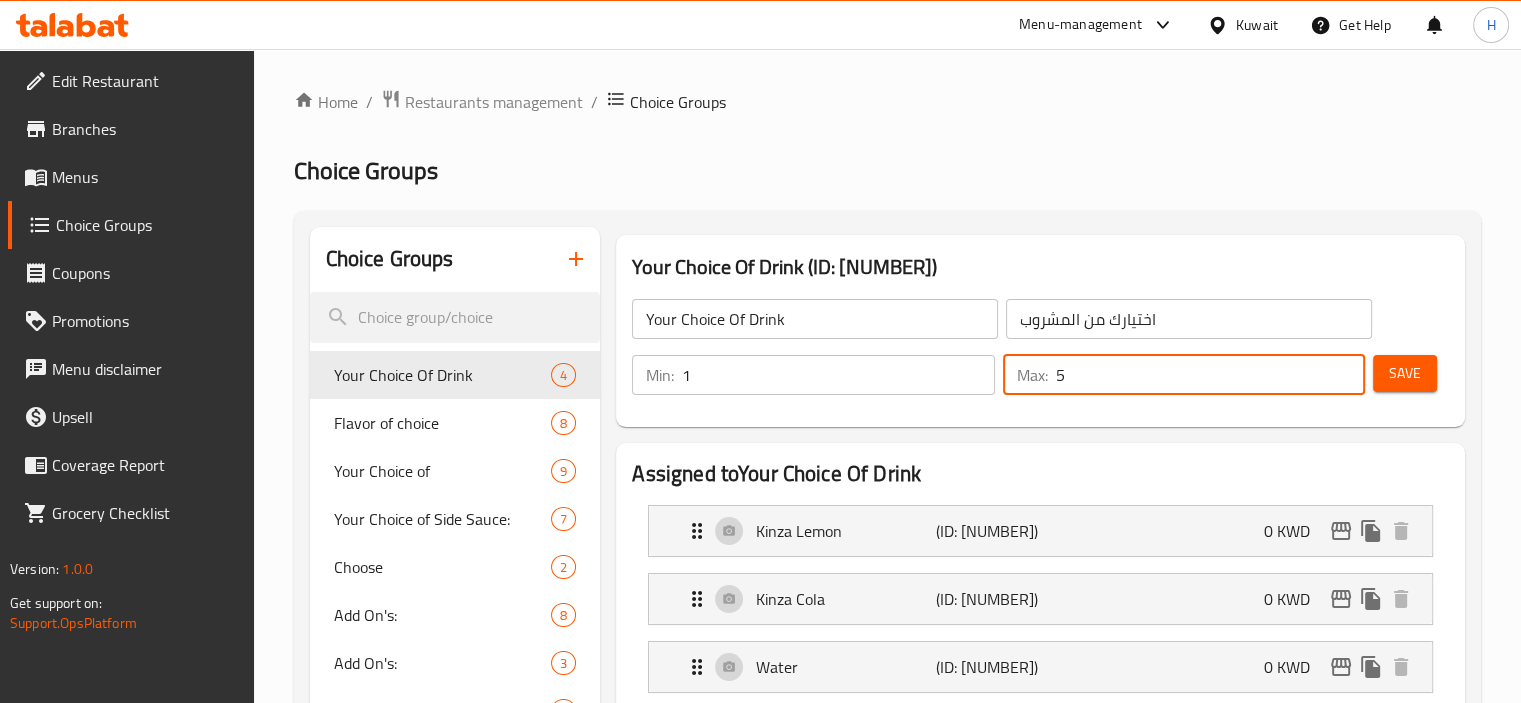 click on "5" at bounding box center [1210, 375] 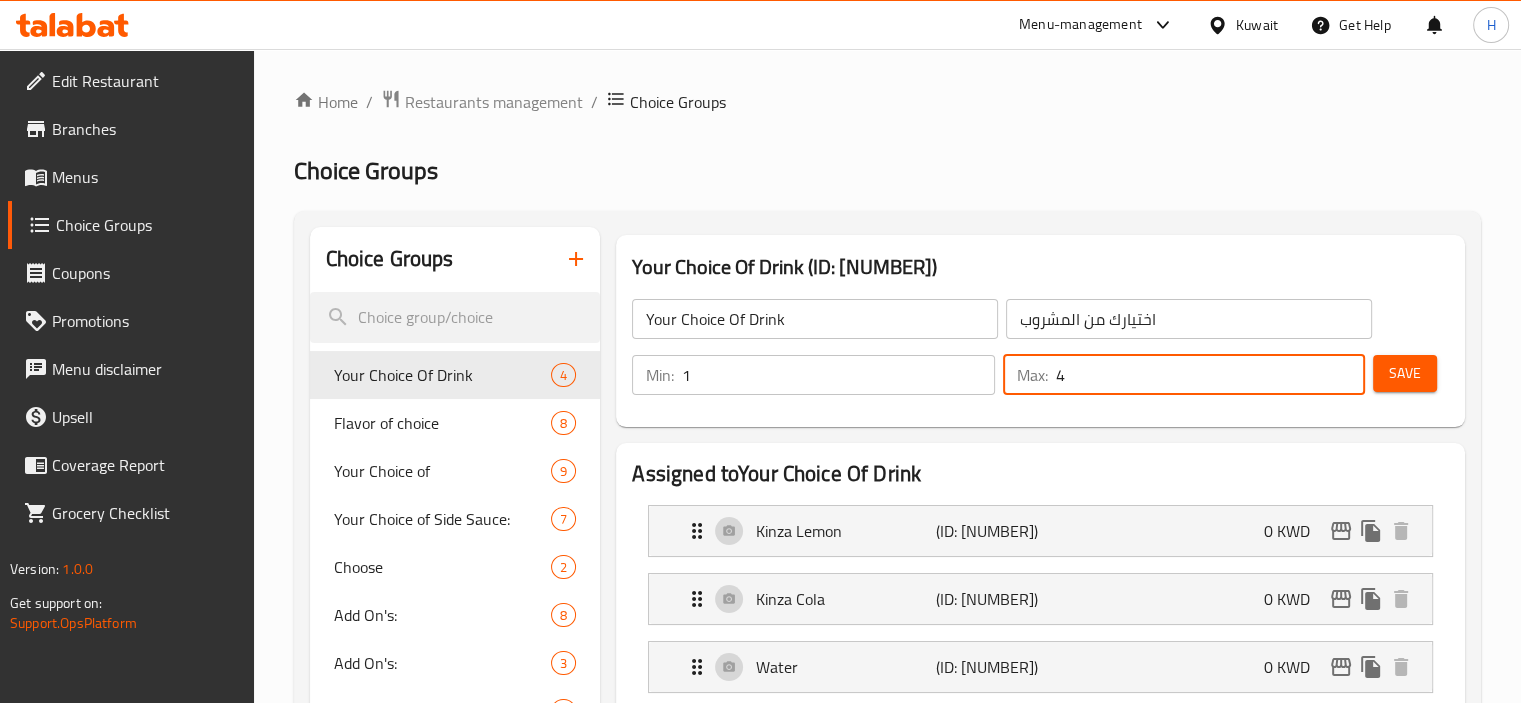 click on "4" at bounding box center (1210, 375) 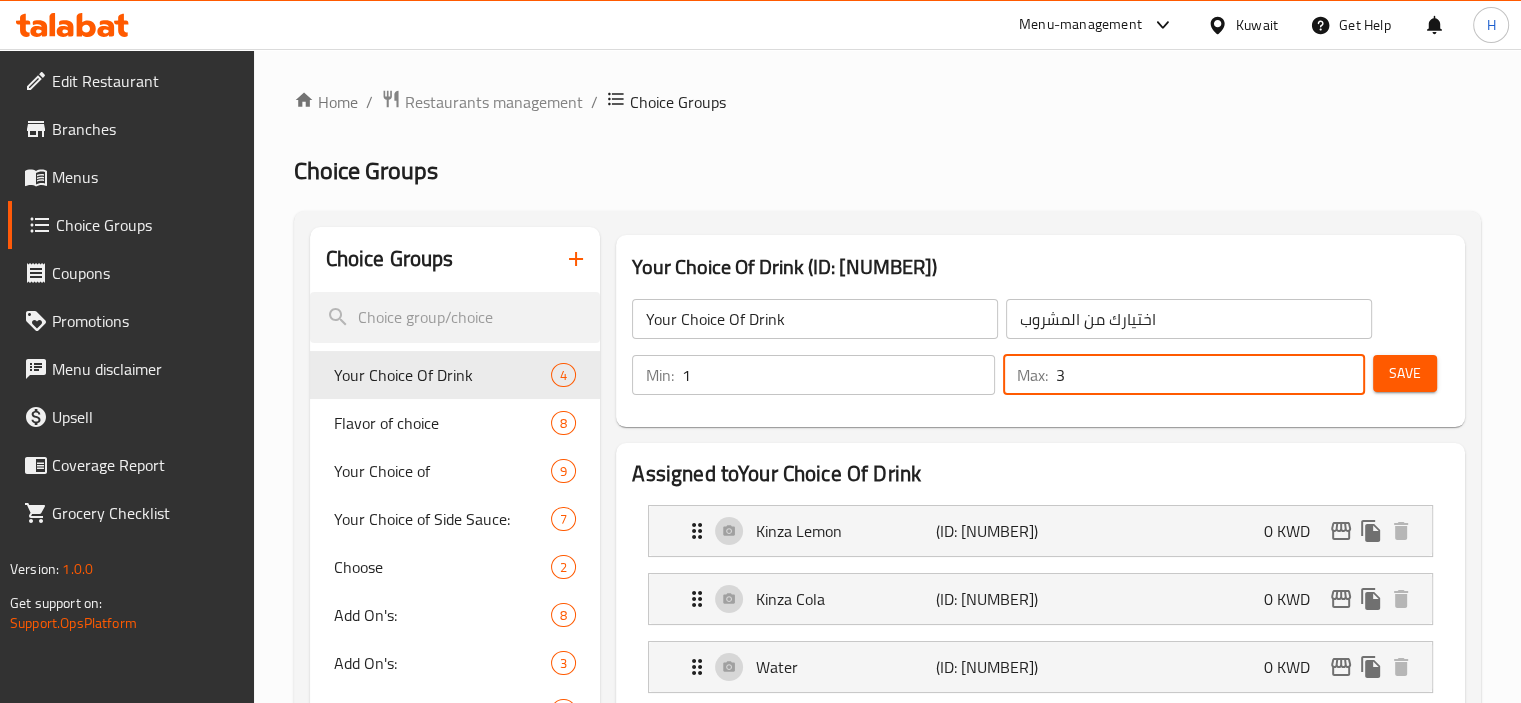 click on "3" at bounding box center (1210, 375) 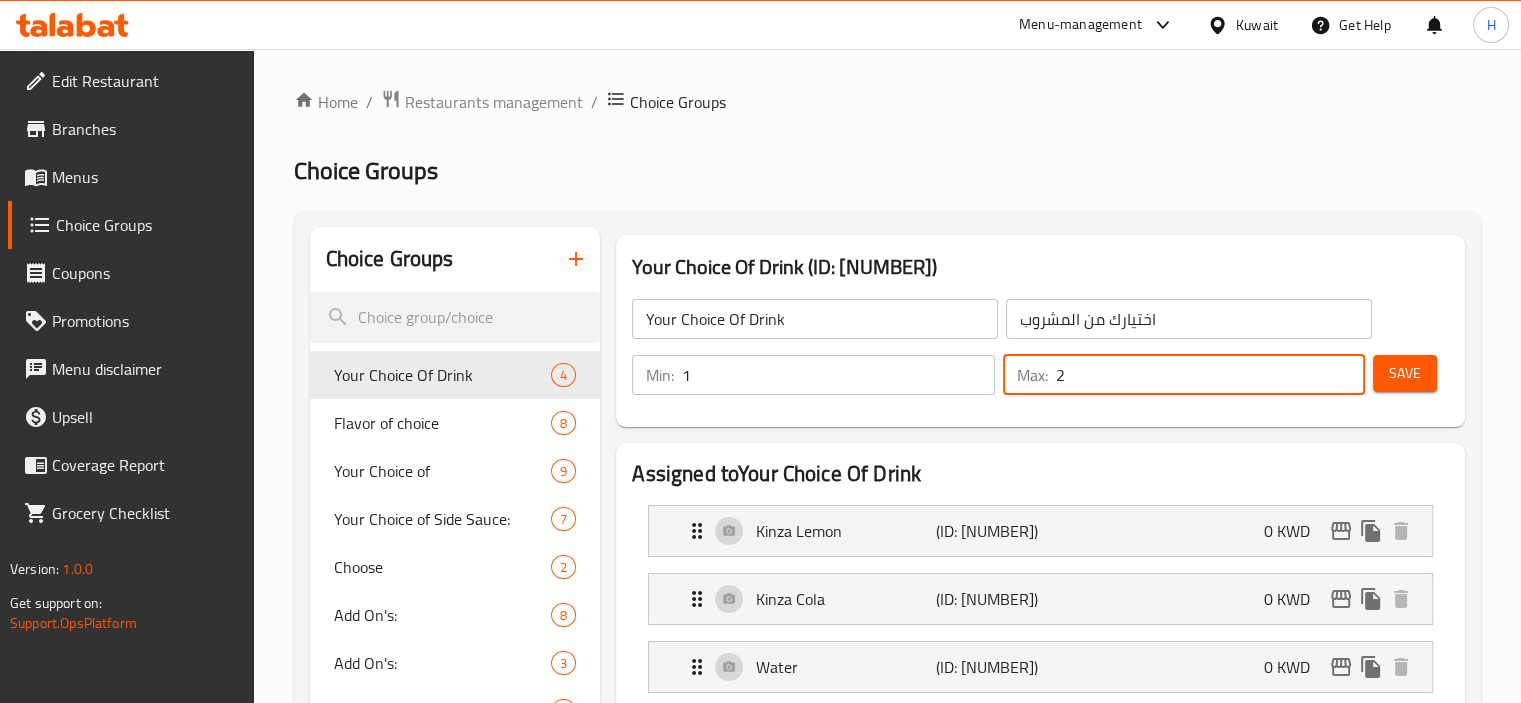 click on "2" at bounding box center (1210, 375) 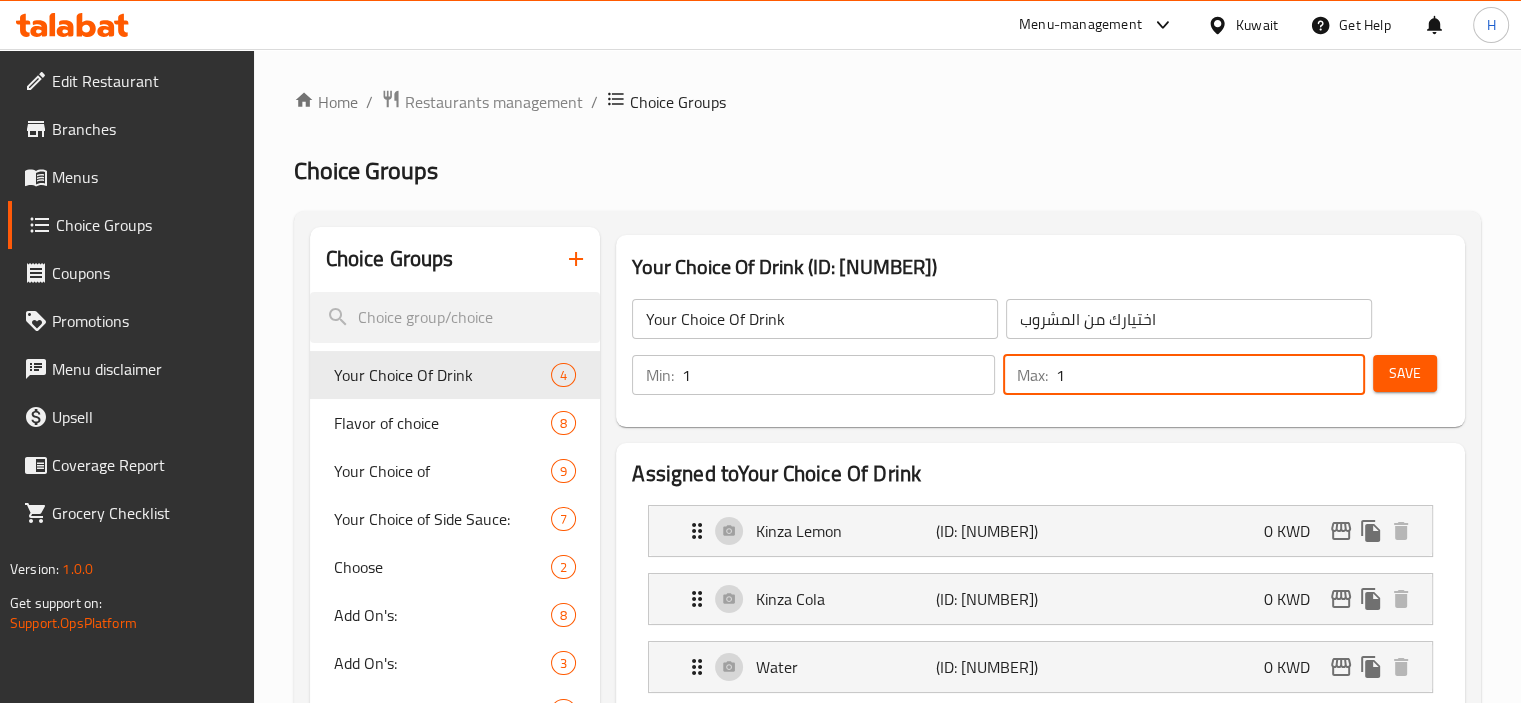 type on "1" 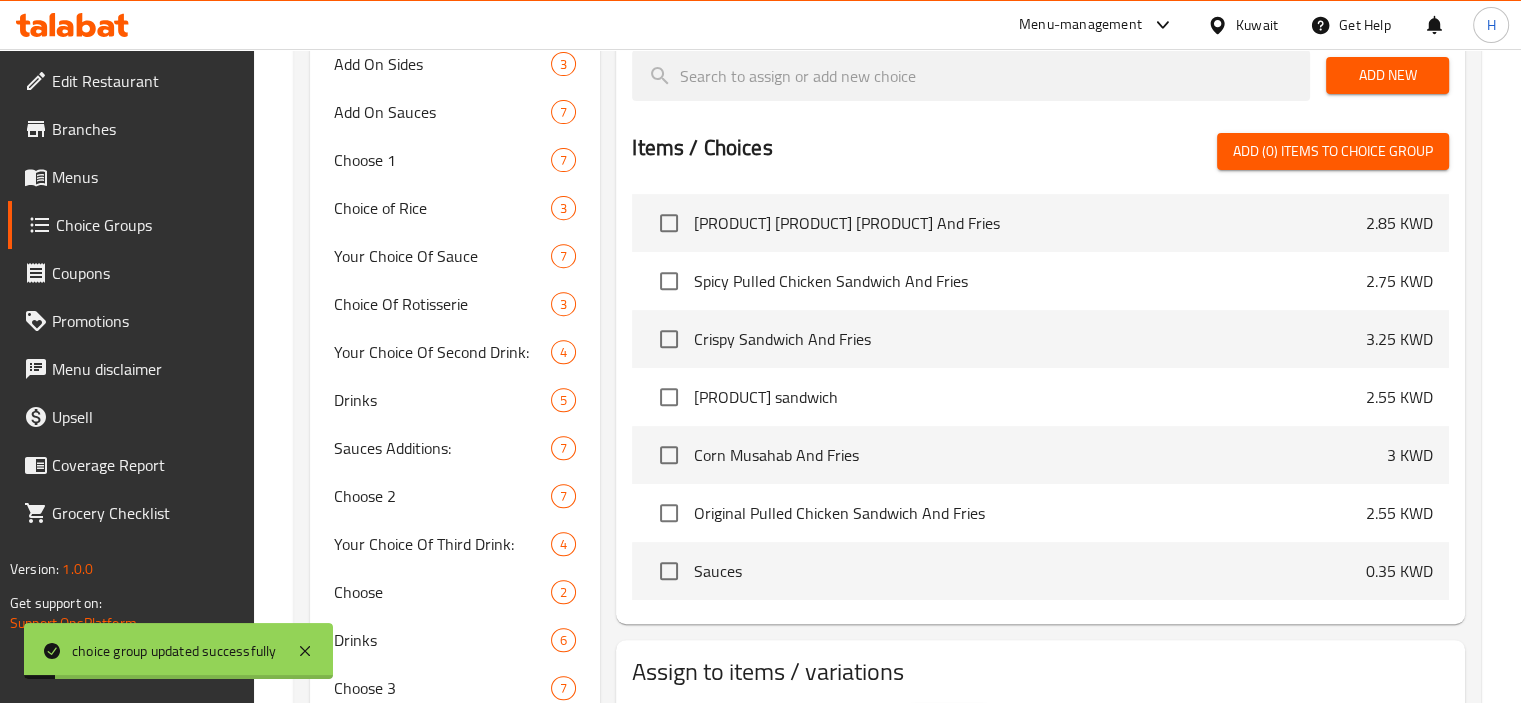 scroll, scrollTop: 833, scrollLeft: 0, axis: vertical 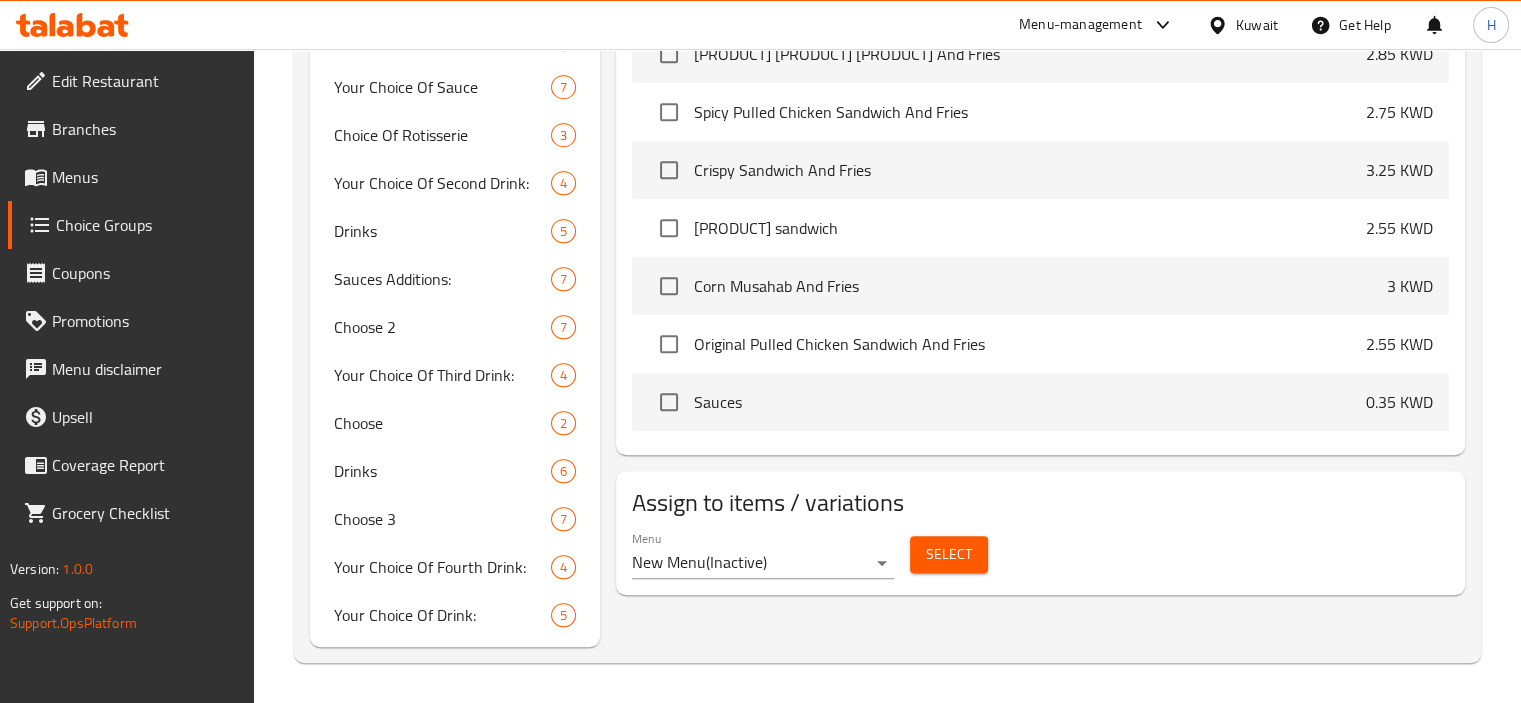 click at bounding box center (1221, 25) 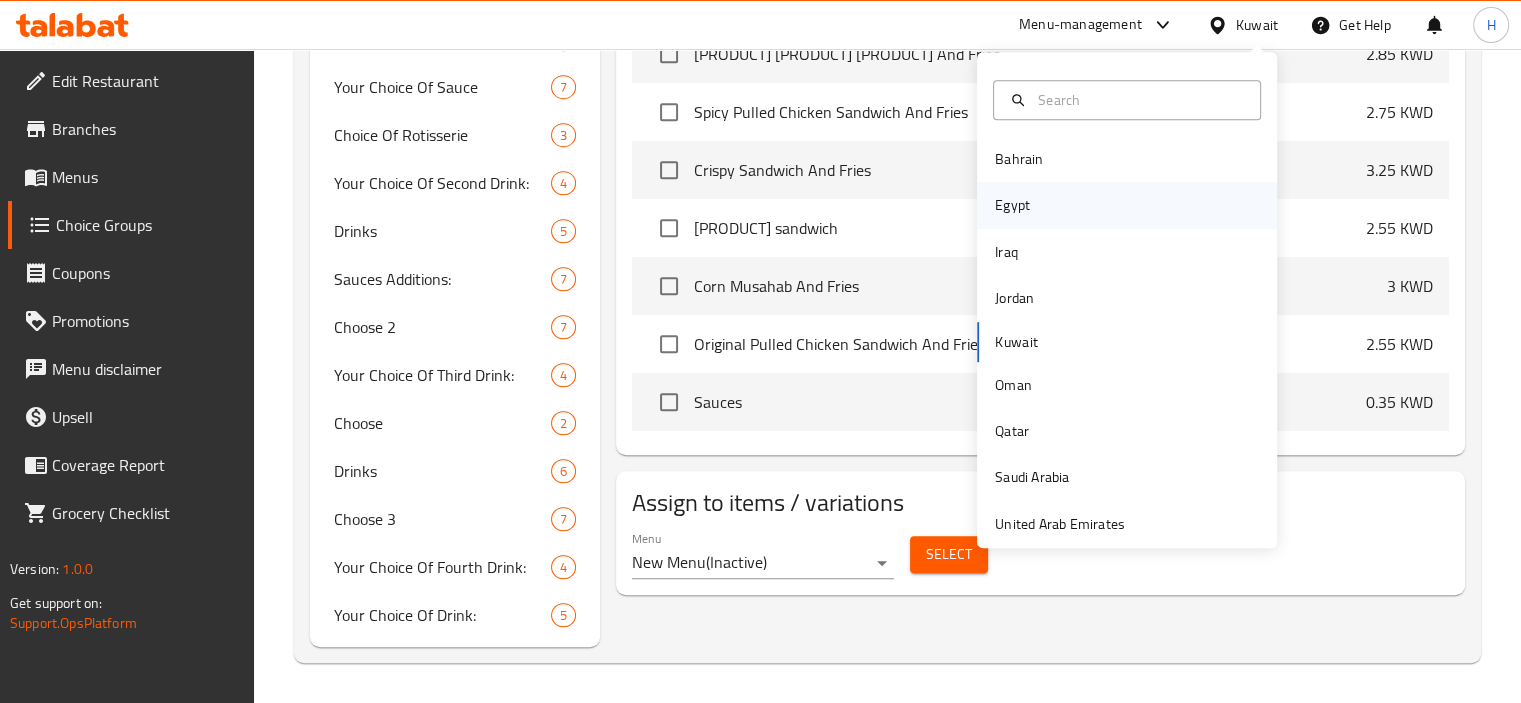 click on "Egypt" at bounding box center (1127, 205) 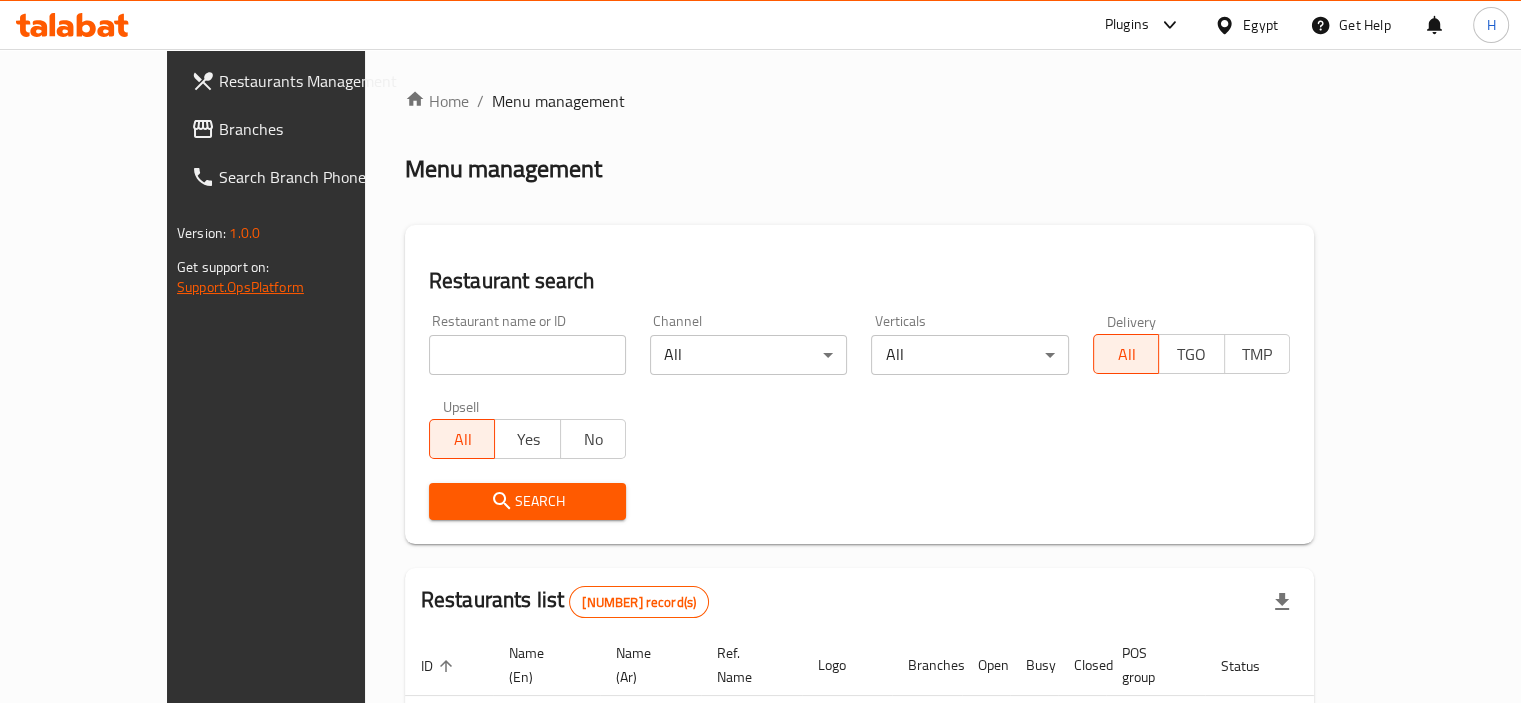 scroll, scrollTop: 0, scrollLeft: 0, axis: both 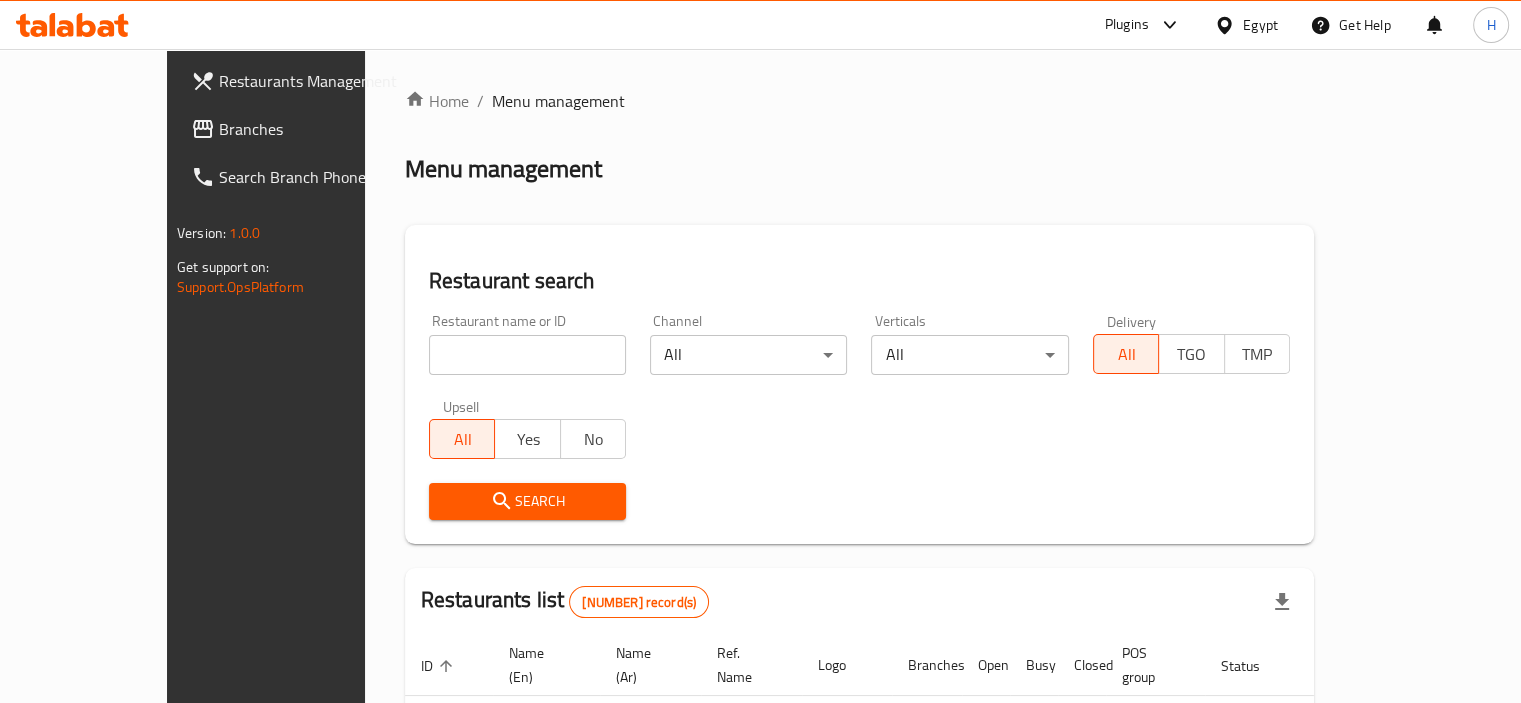 click on "Branches" at bounding box center [312, 129] 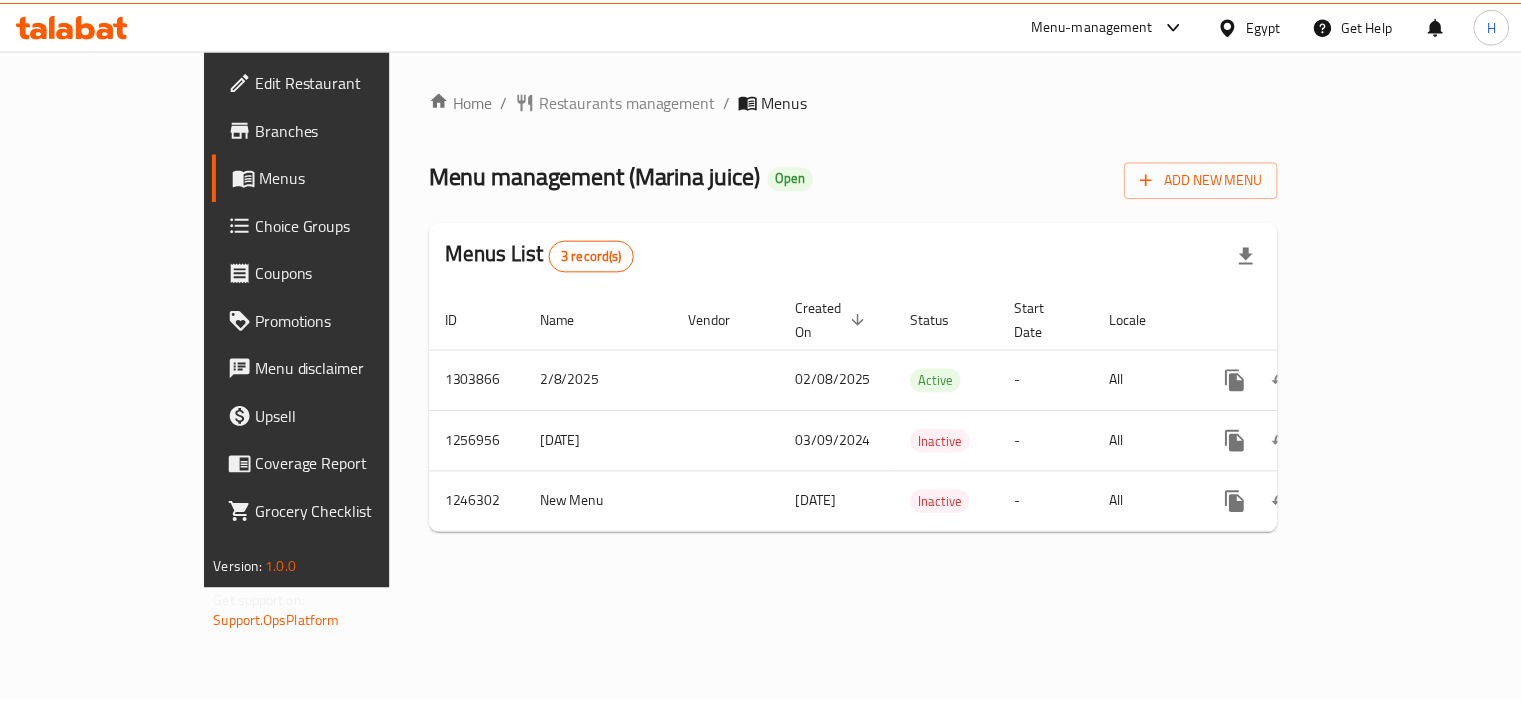 scroll, scrollTop: 0, scrollLeft: 0, axis: both 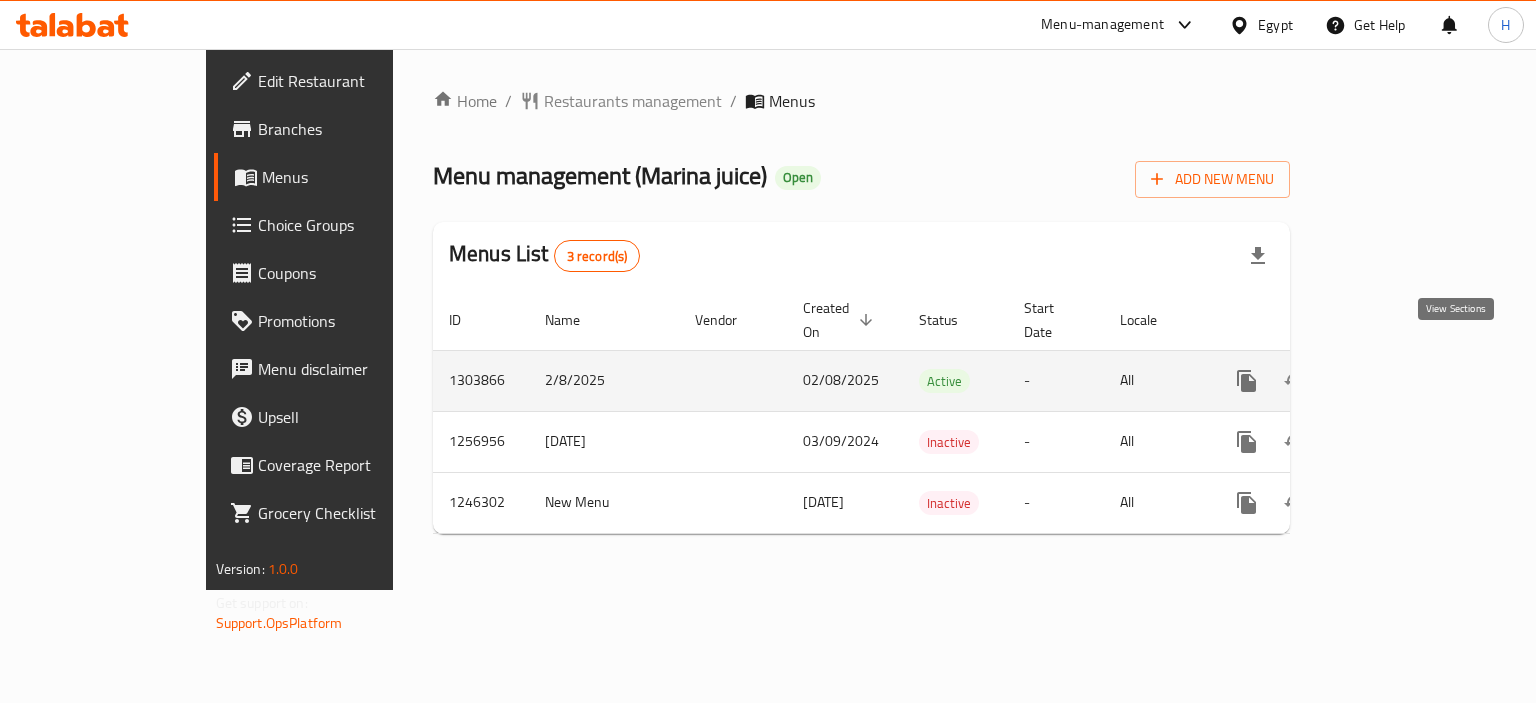 click 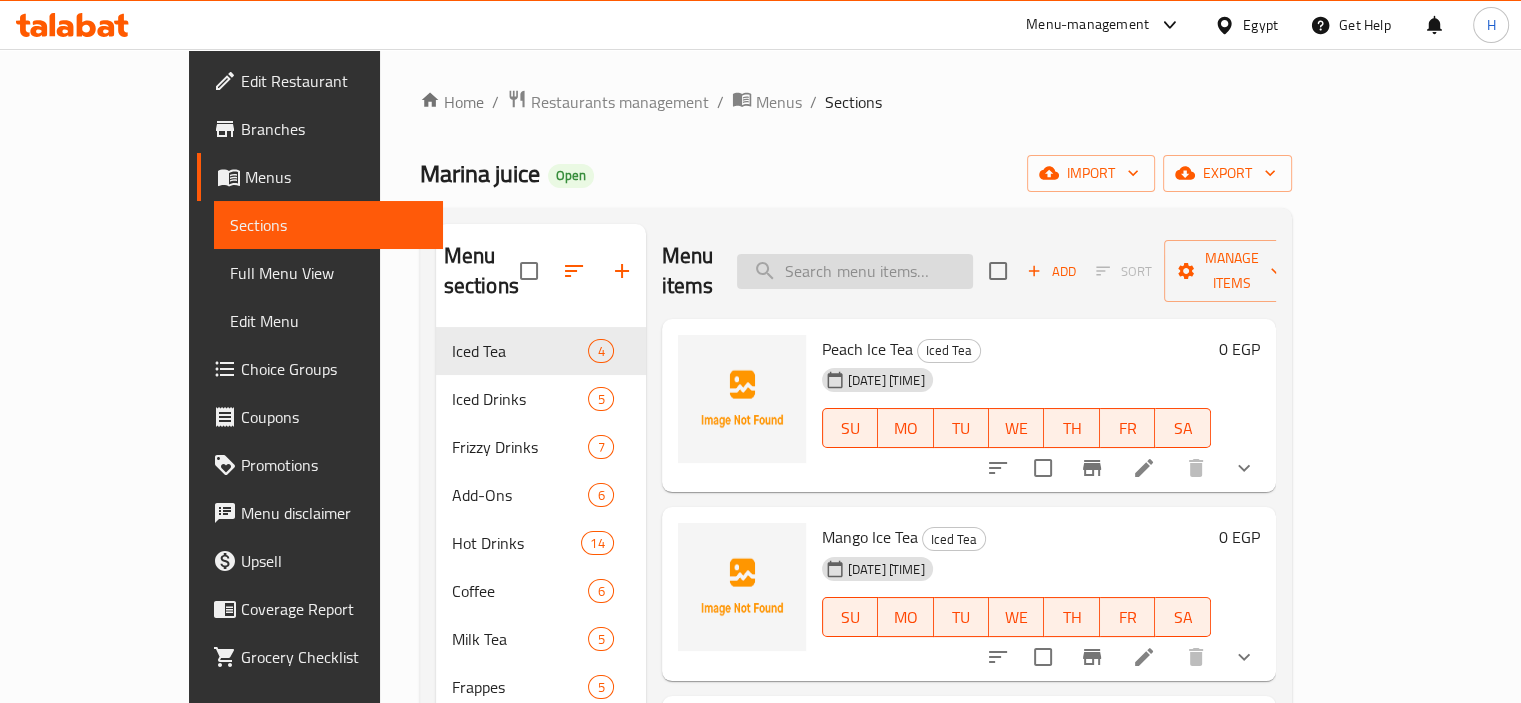 paste on "Mango Hawai" 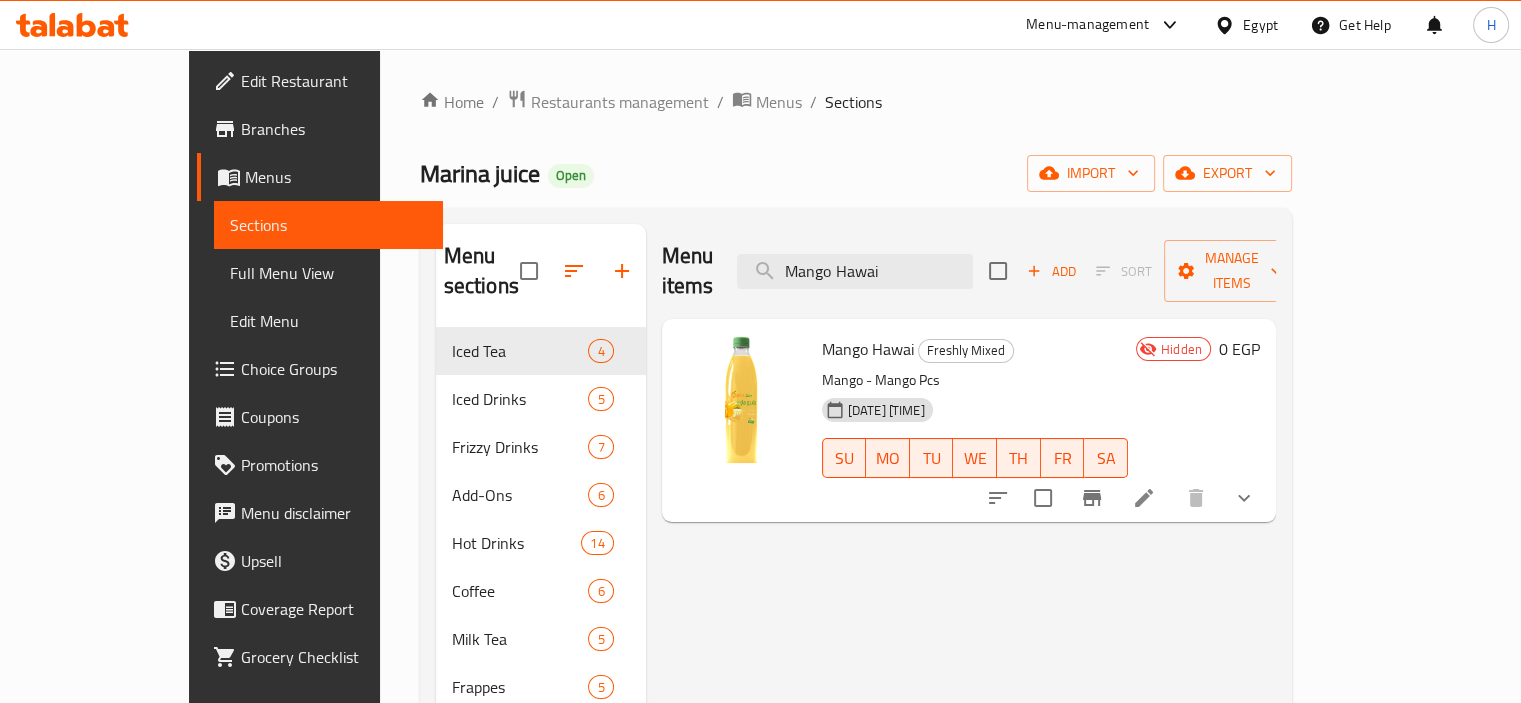 type on "Mango Hawai" 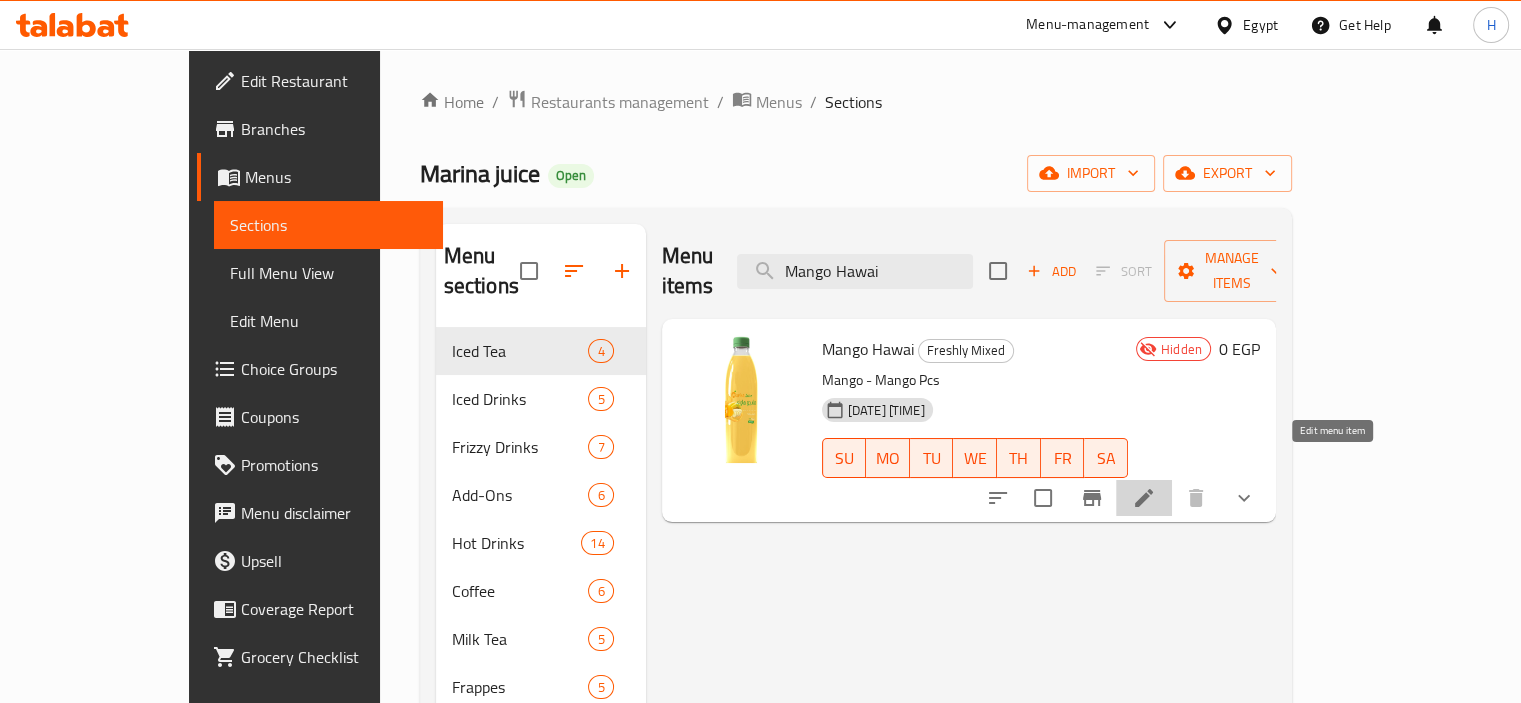 click 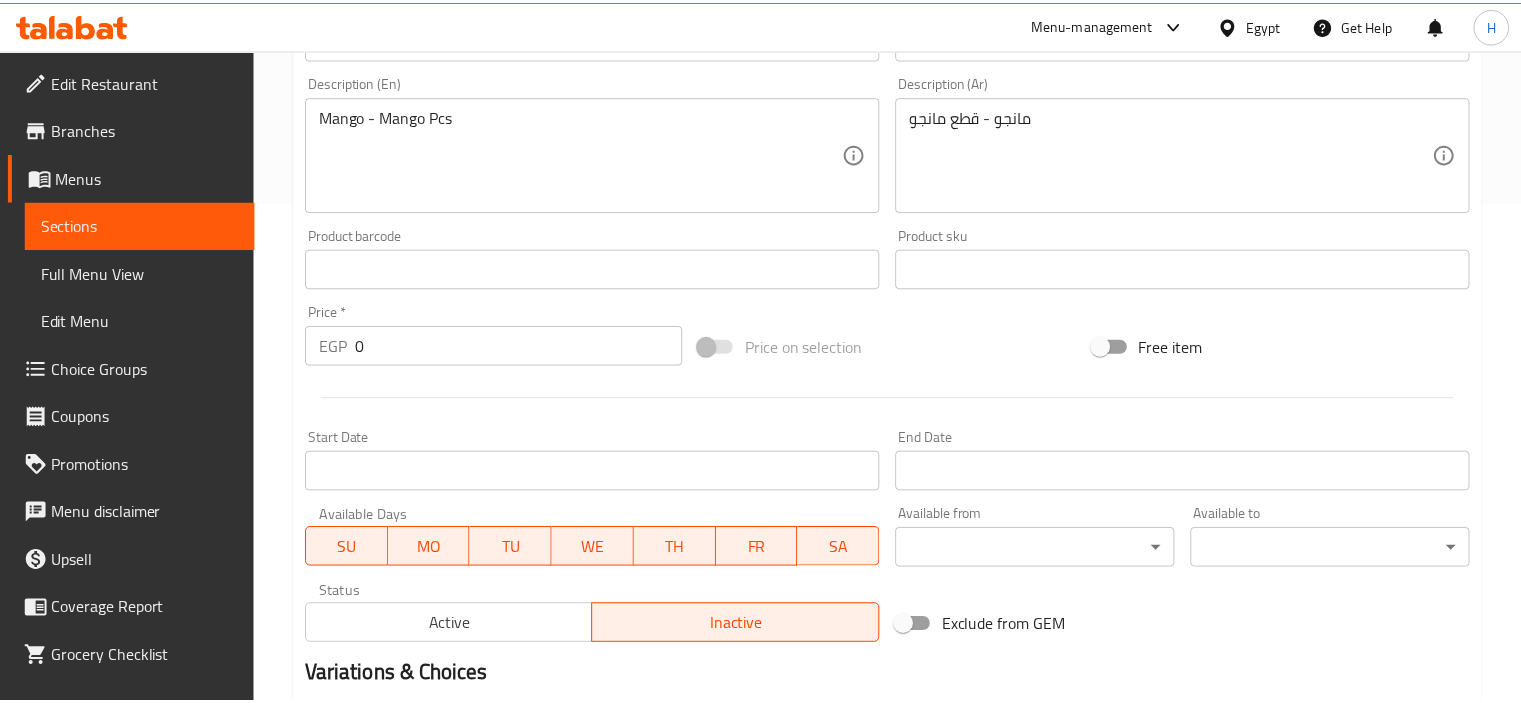 scroll, scrollTop: 840, scrollLeft: 0, axis: vertical 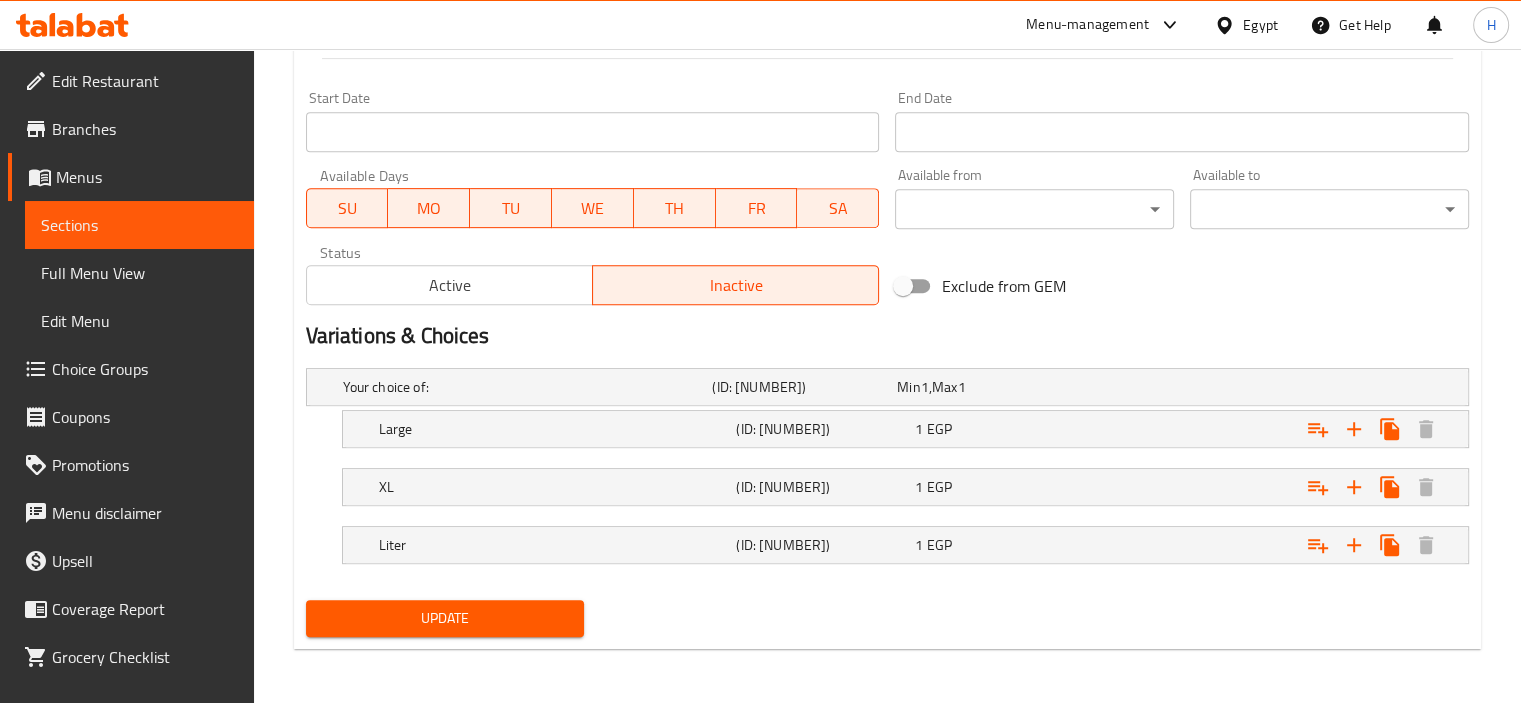 click on "Egypt" at bounding box center [1260, 25] 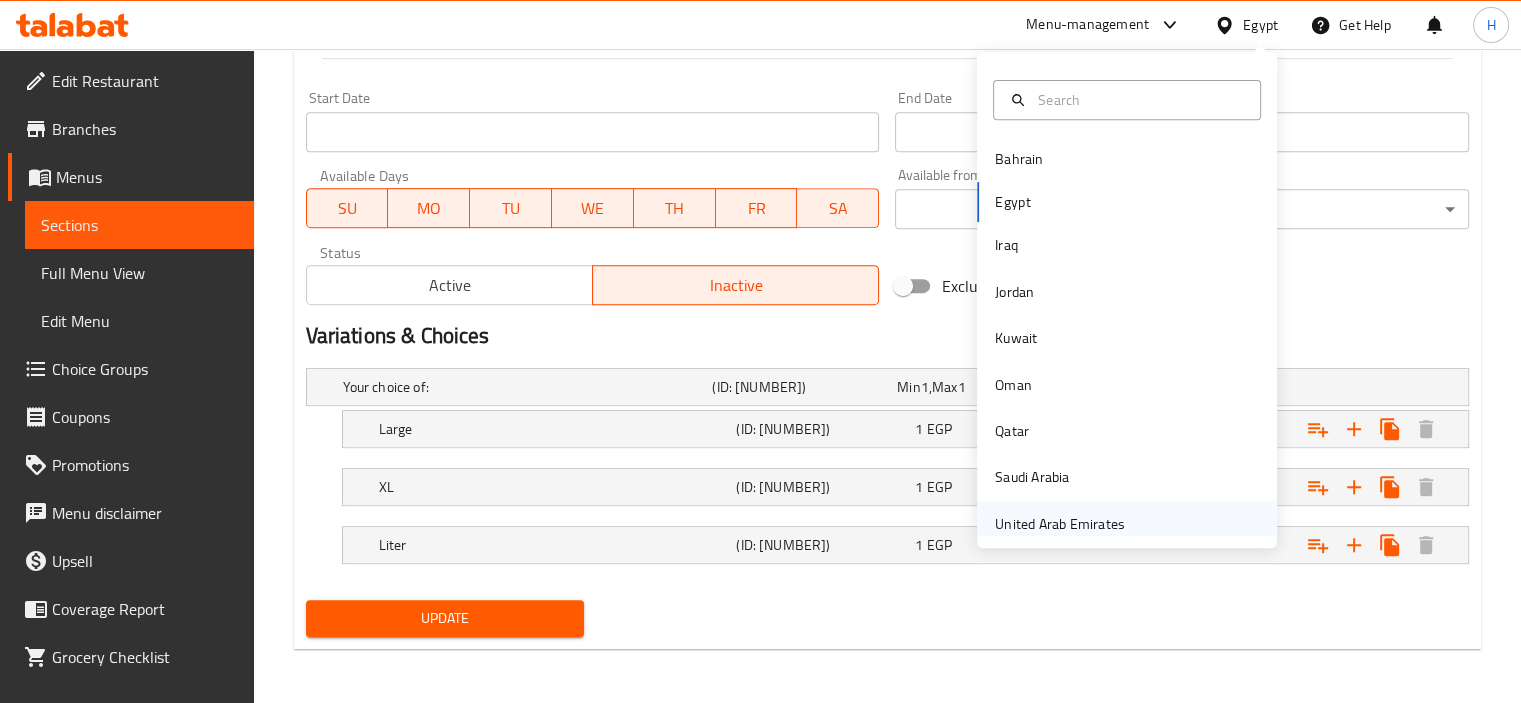 click on "United Arab Emirates" at bounding box center (1060, 524) 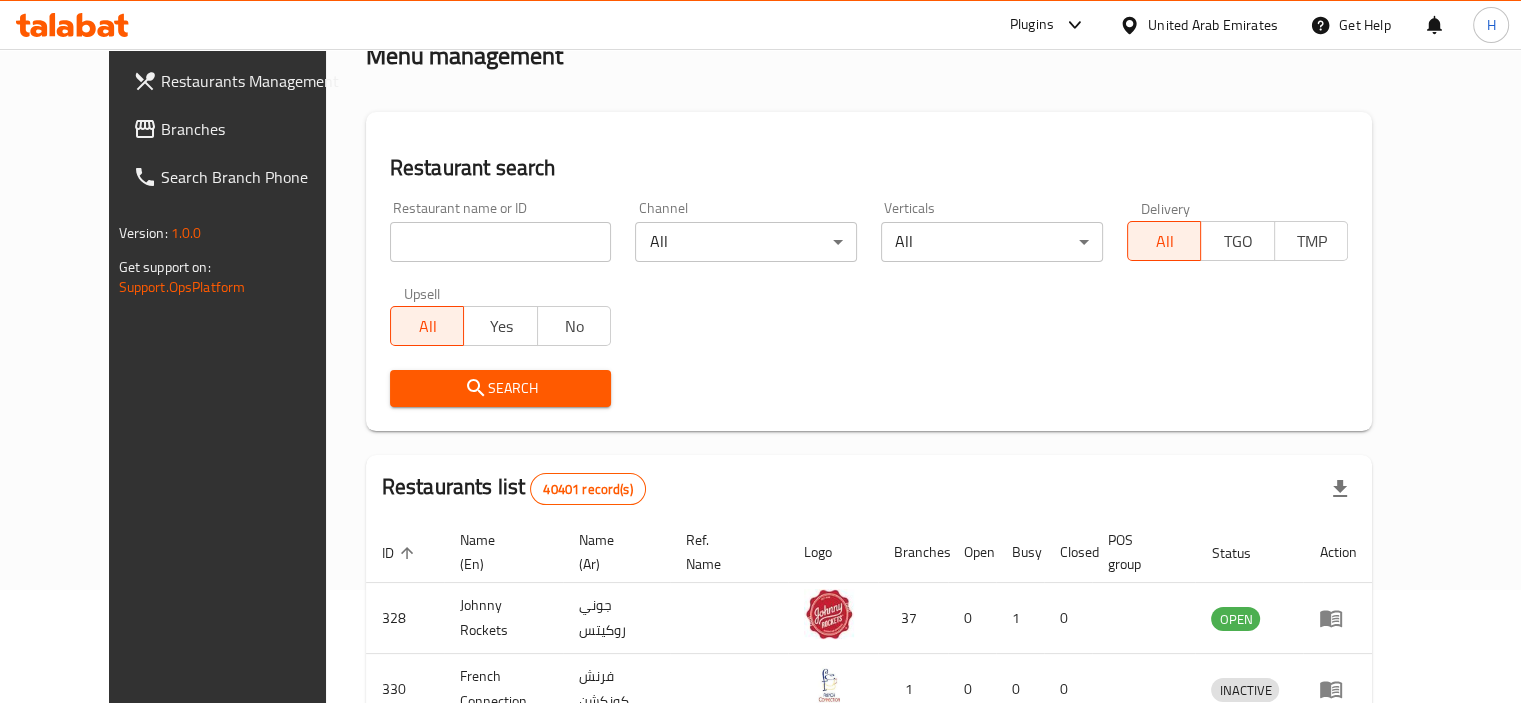 scroll, scrollTop: 803, scrollLeft: 0, axis: vertical 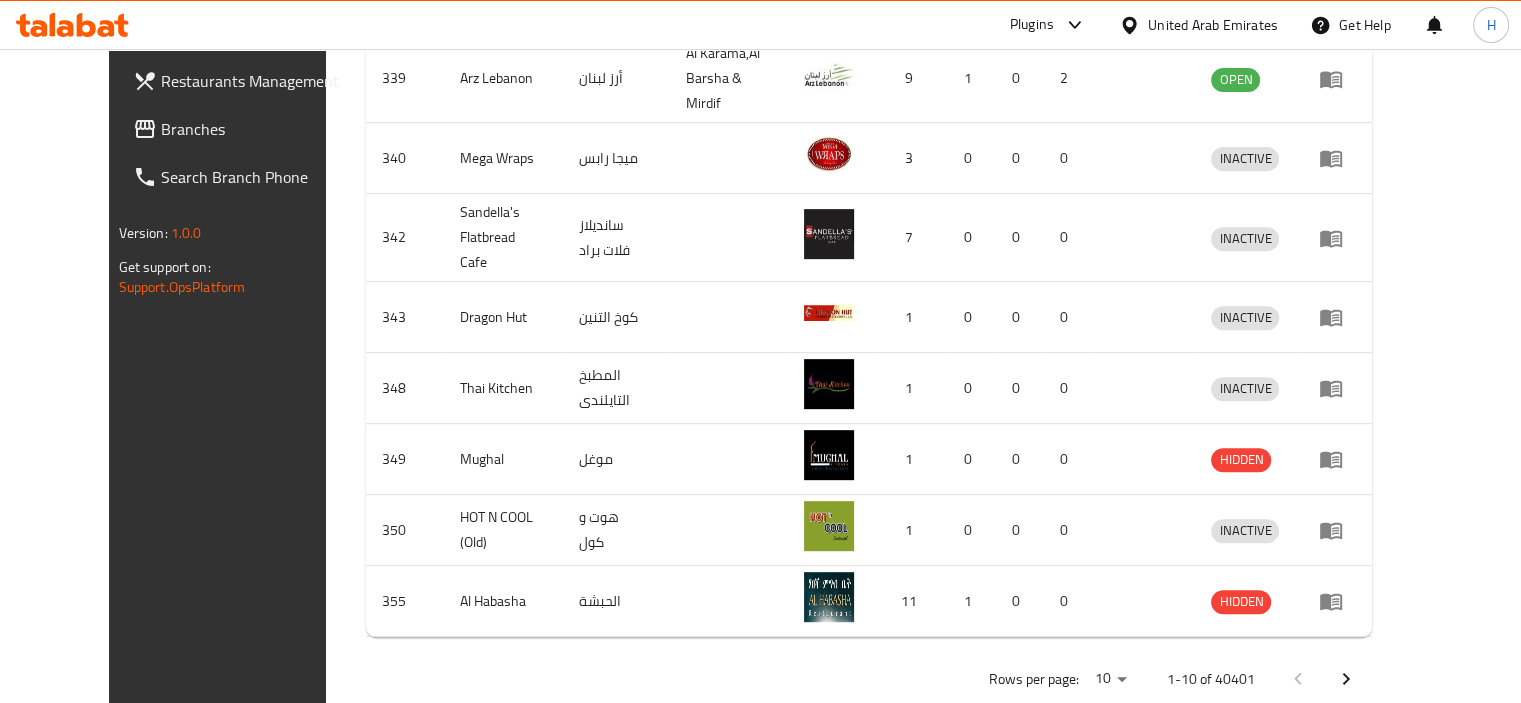 click on "Branches" at bounding box center (254, 129) 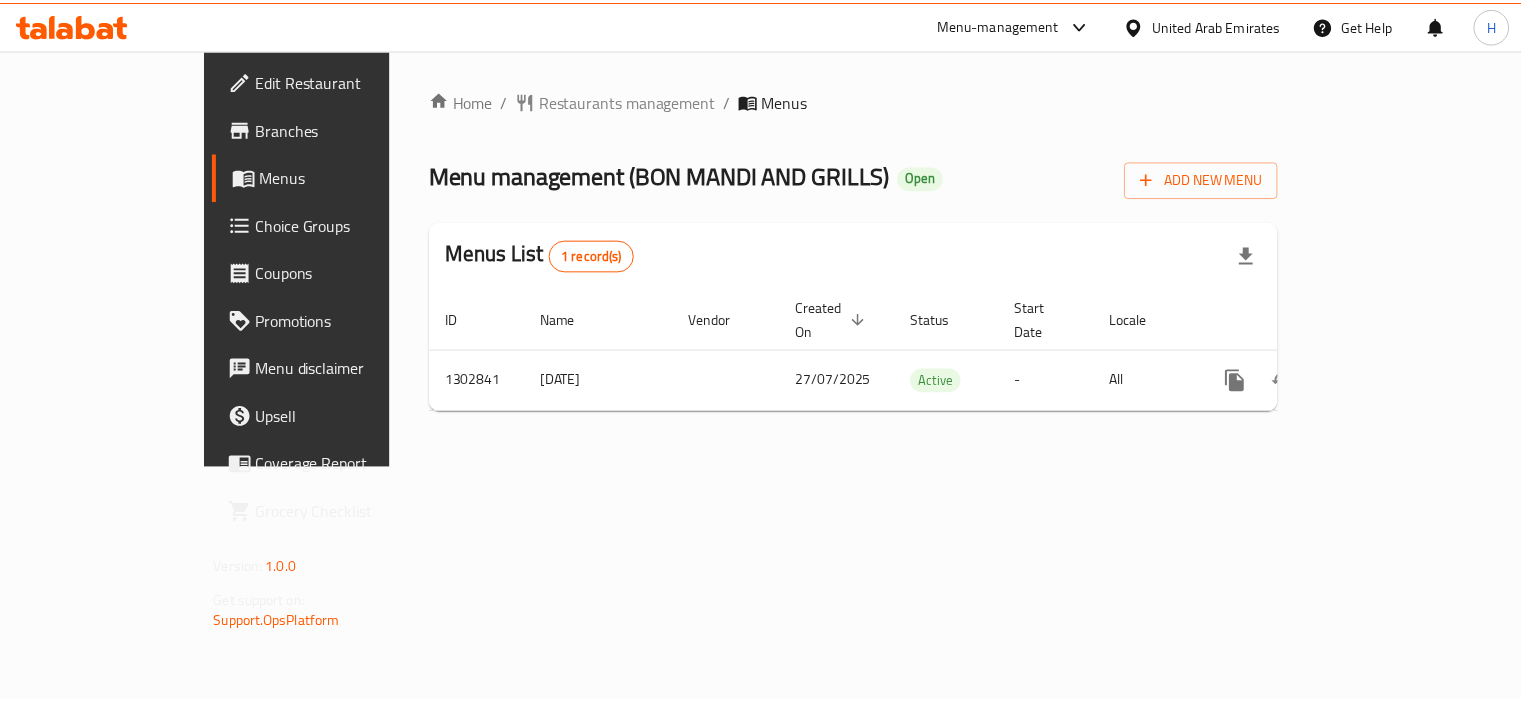 scroll, scrollTop: 0, scrollLeft: 0, axis: both 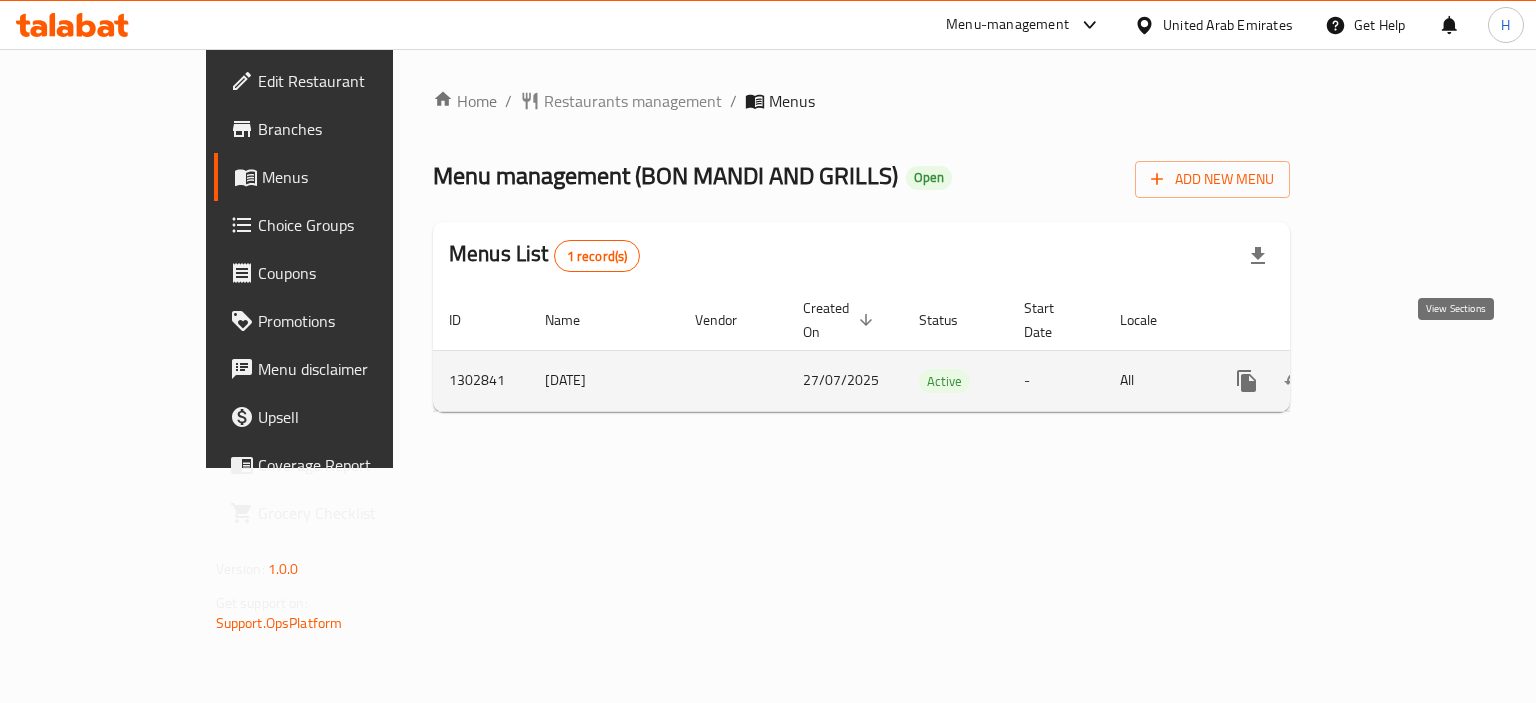 click 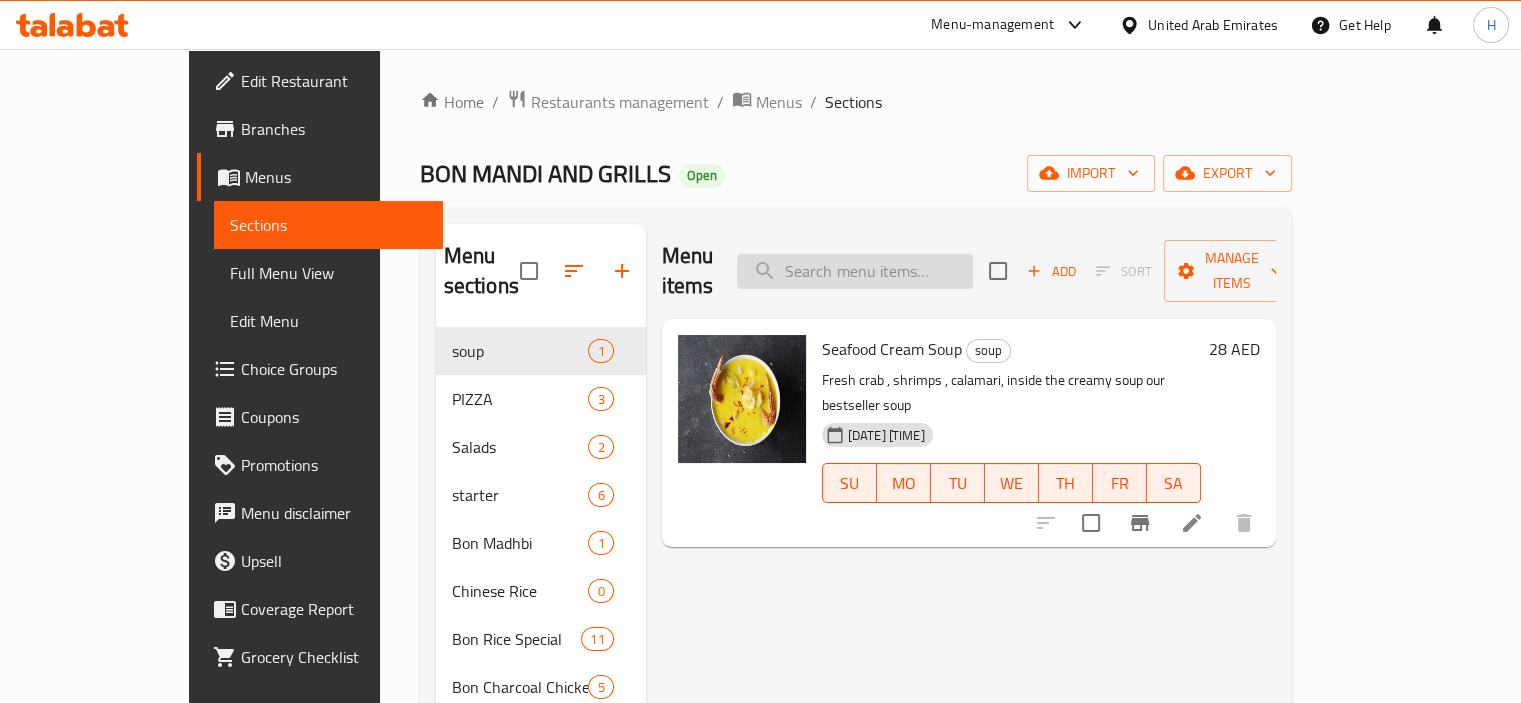 paste on "Chicken Avocado Salad" 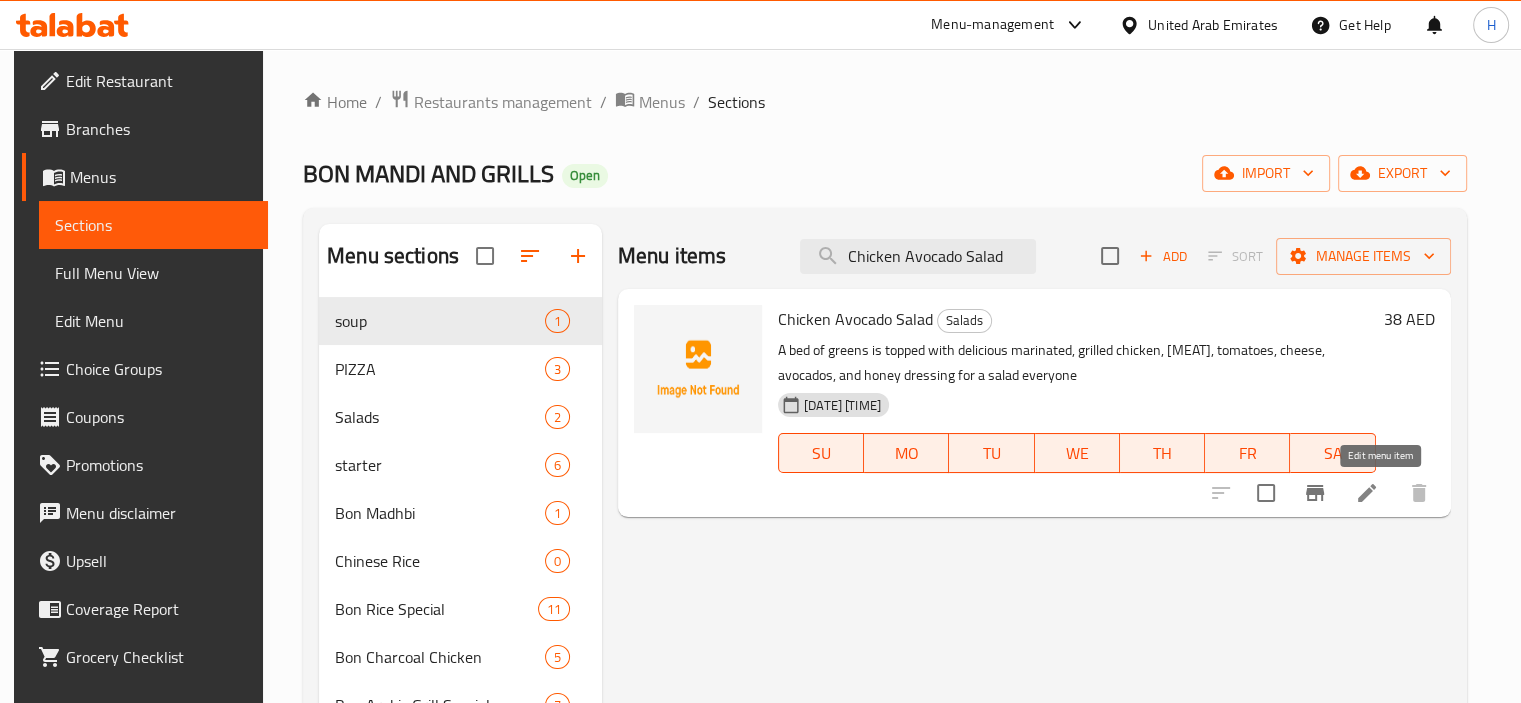 type on "Chicken Avocado Salad" 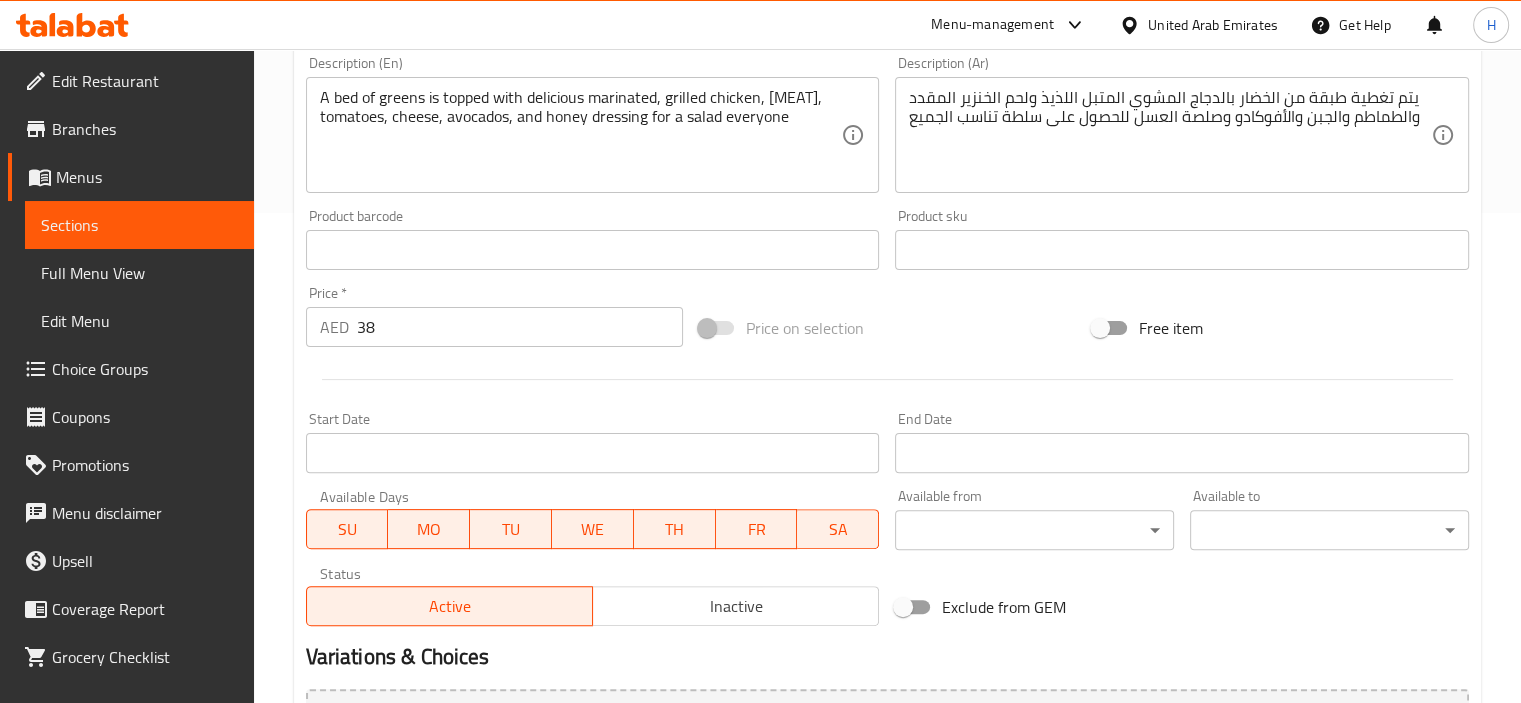 scroll, scrollTop: 709, scrollLeft: 0, axis: vertical 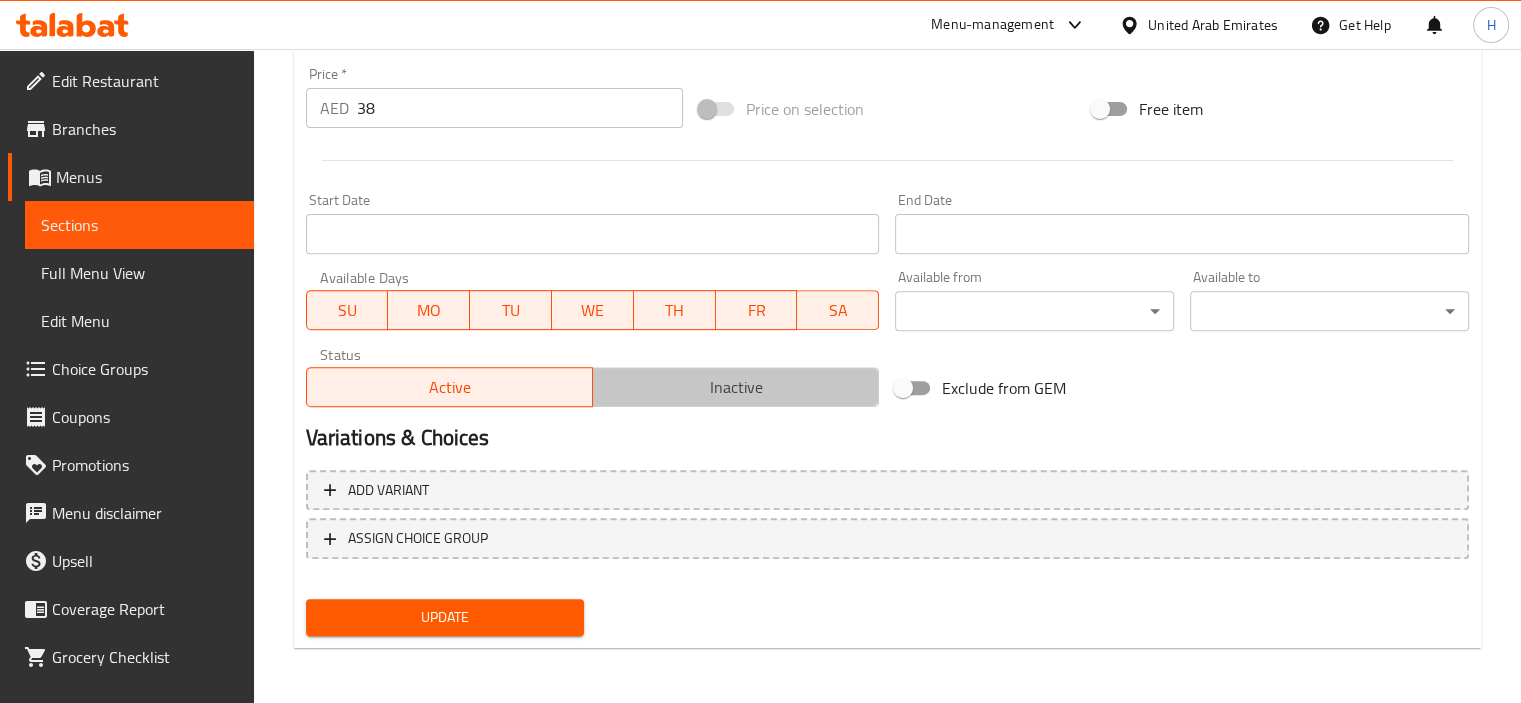 click on "Inactive" at bounding box center [736, 387] 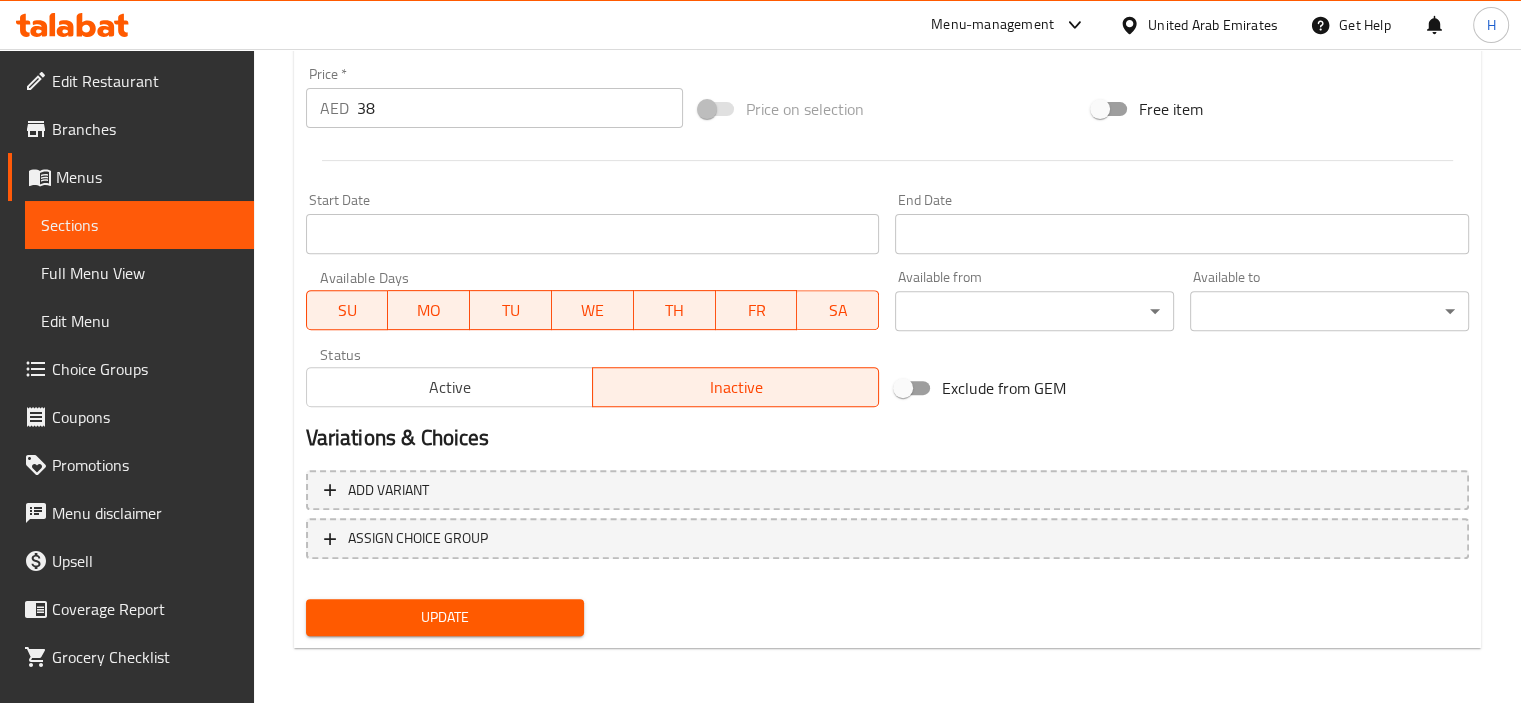 click on "Update" at bounding box center (445, 617) 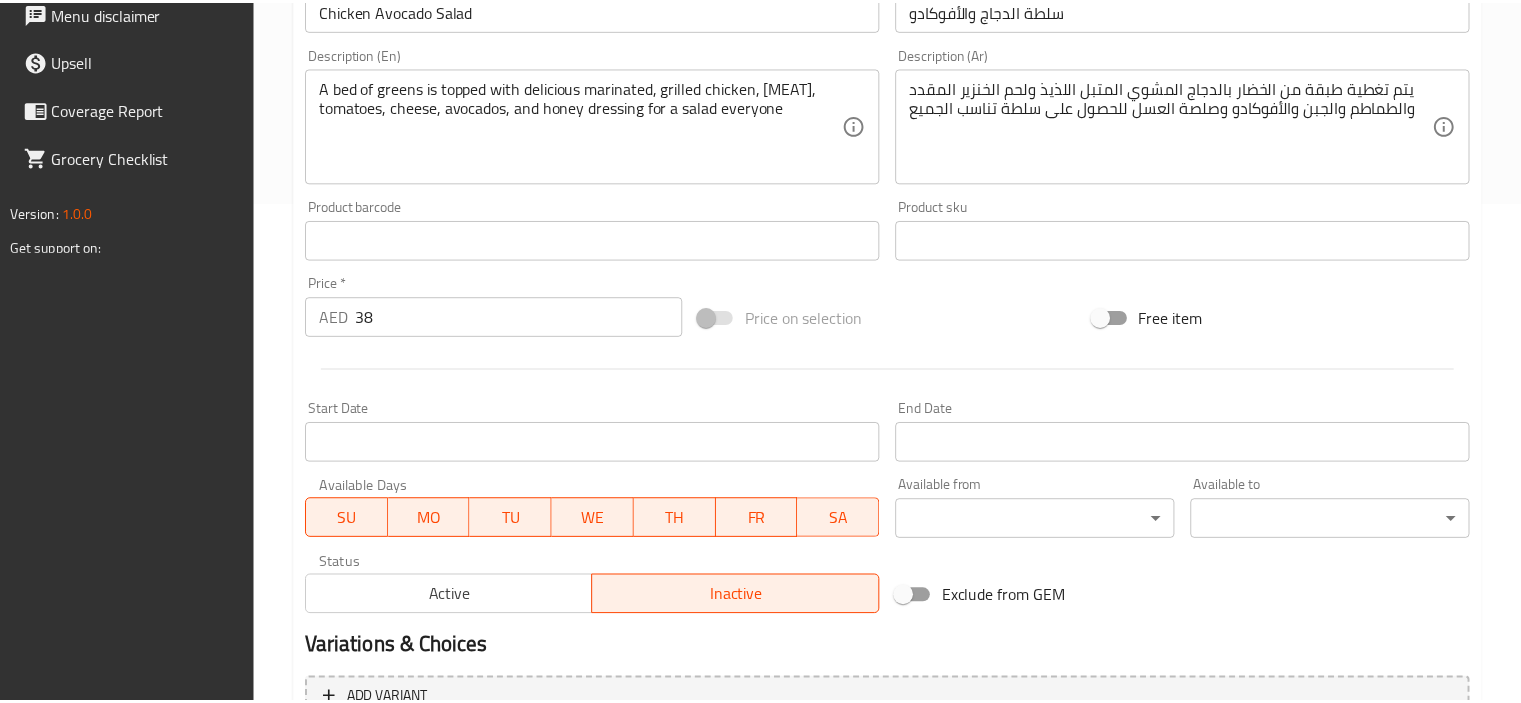 scroll, scrollTop: 709, scrollLeft: 0, axis: vertical 